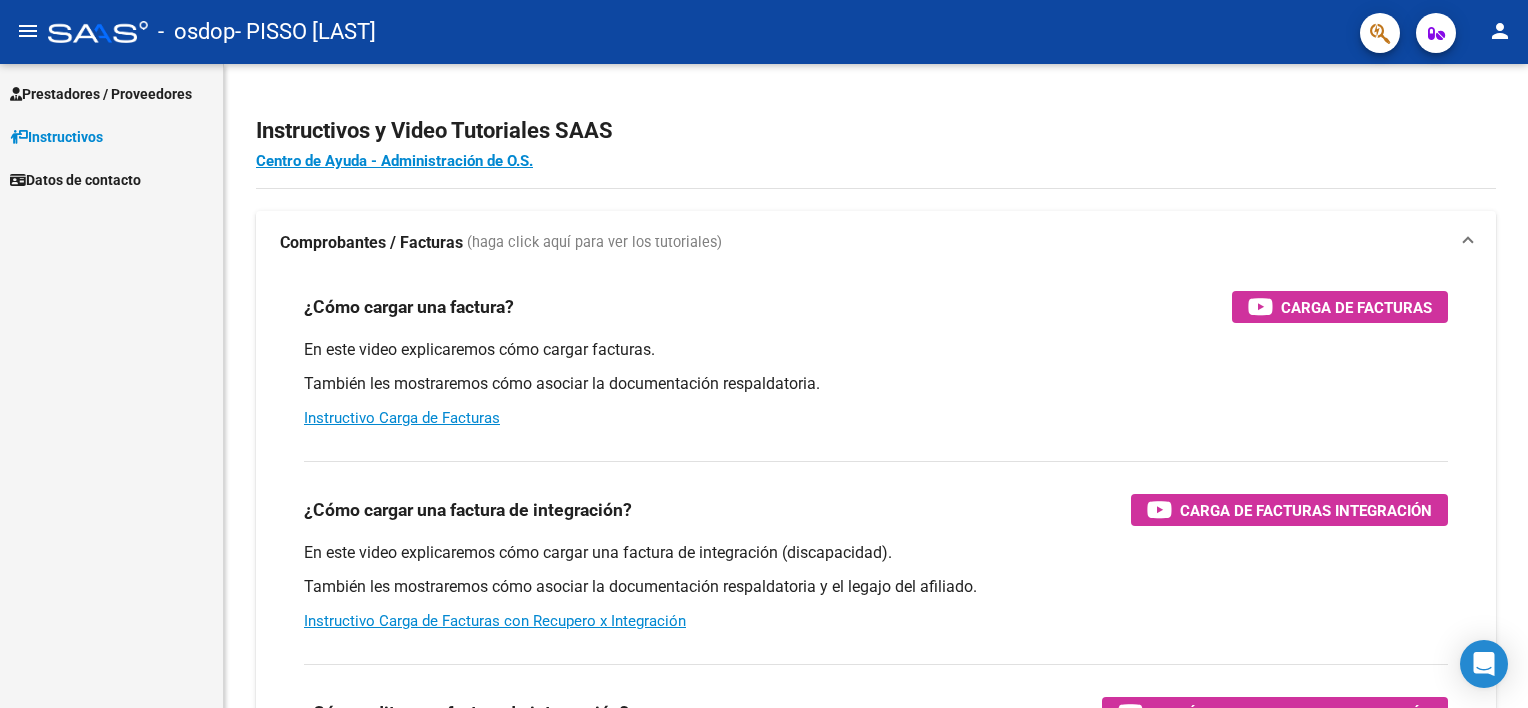 scroll, scrollTop: 0, scrollLeft: 0, axis: both 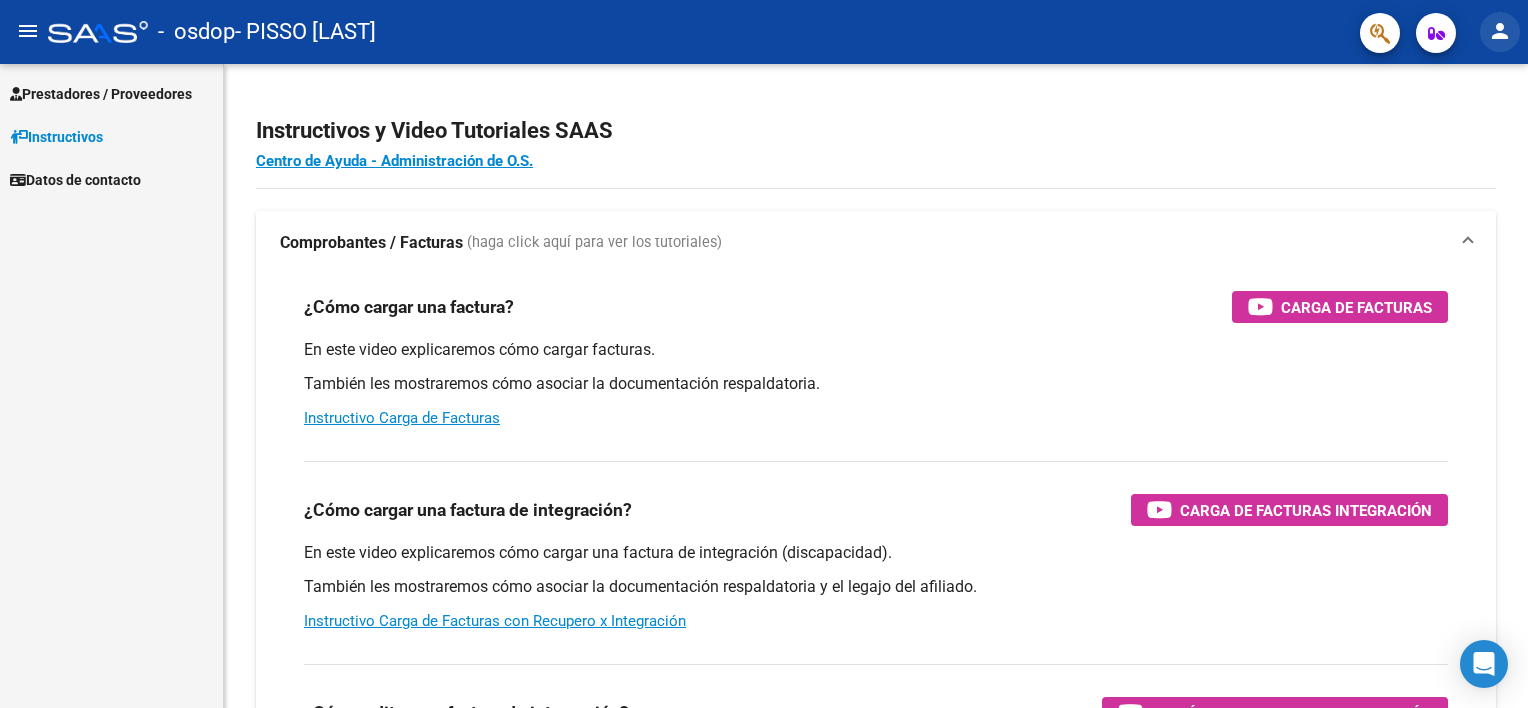 click on "person" 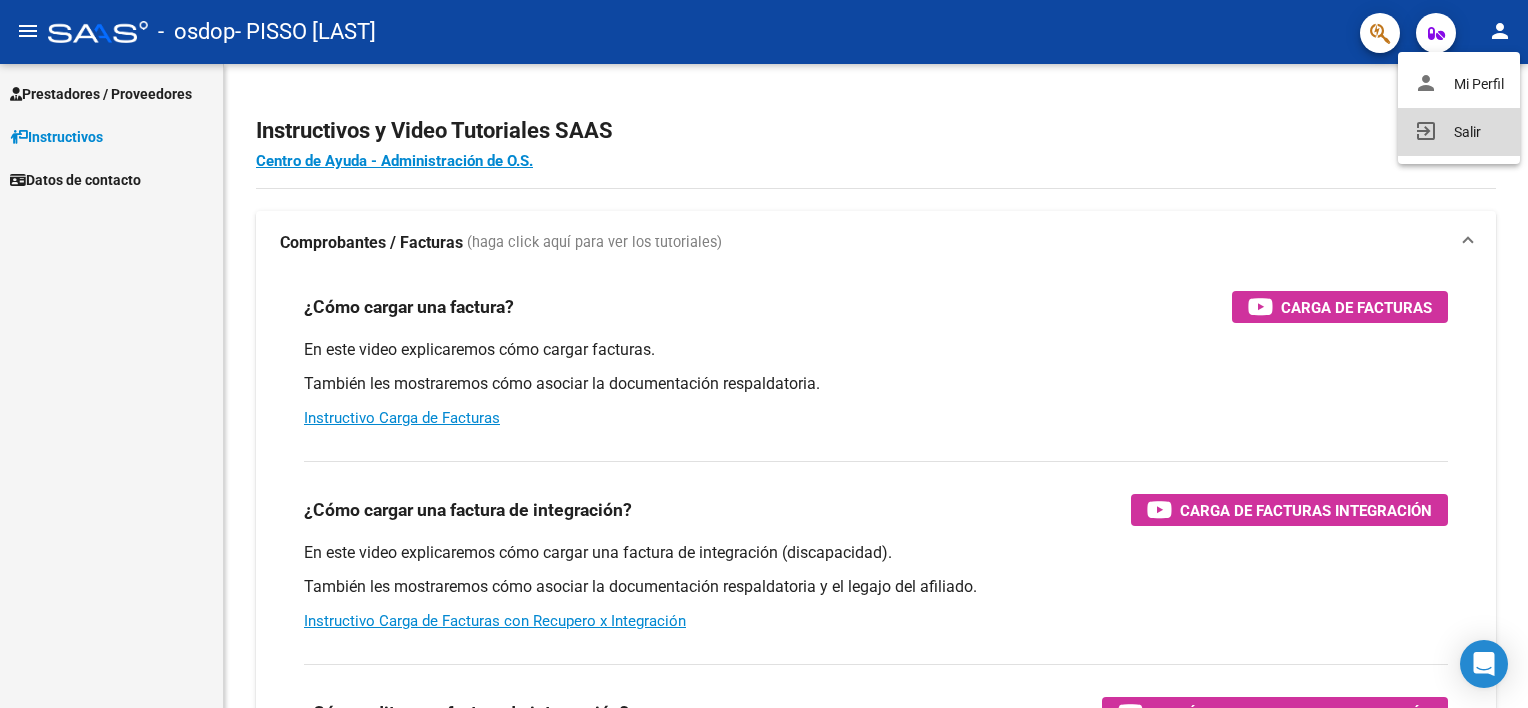 click on "exit_to_app  Salir" at bounding box center (1459, 132) 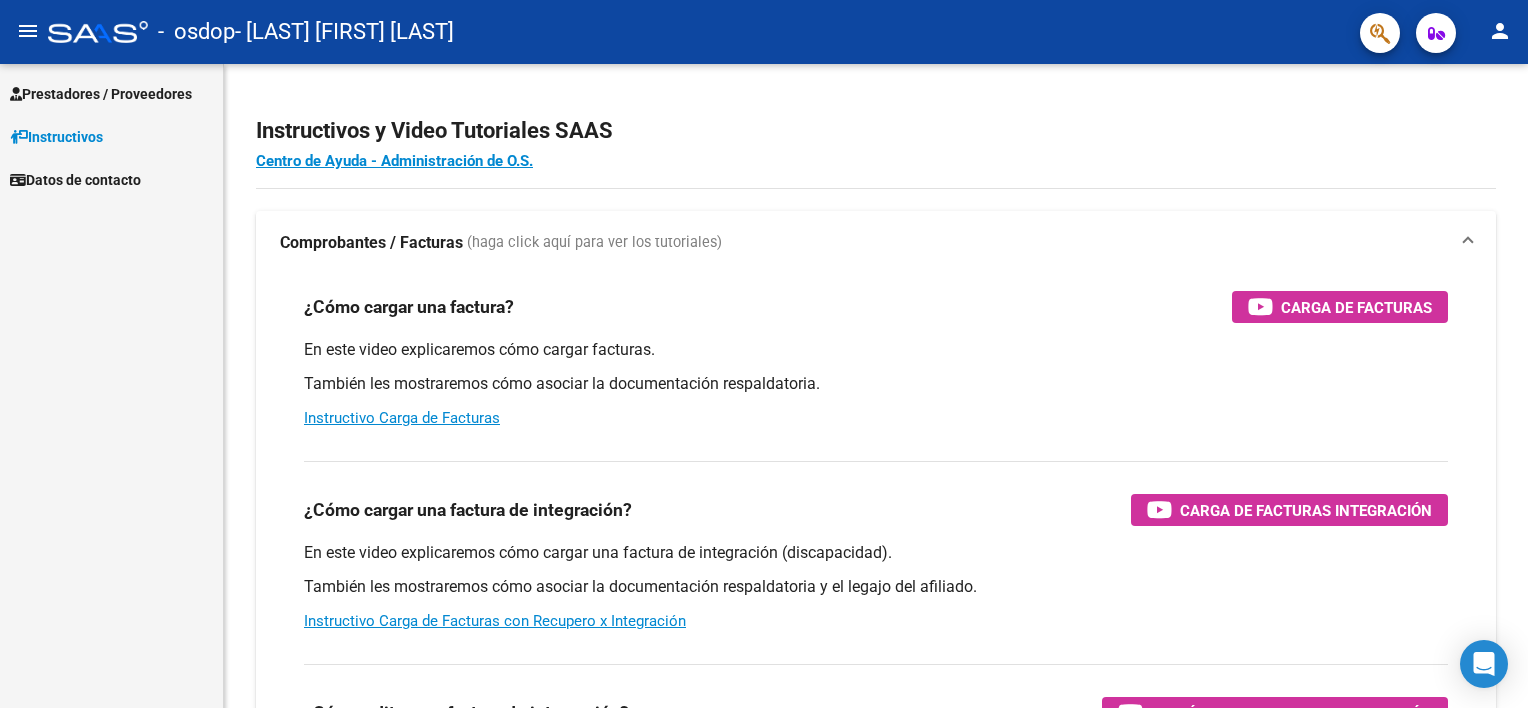 scroll, scrollTop: 0, scrollLeft: 0, axis: both 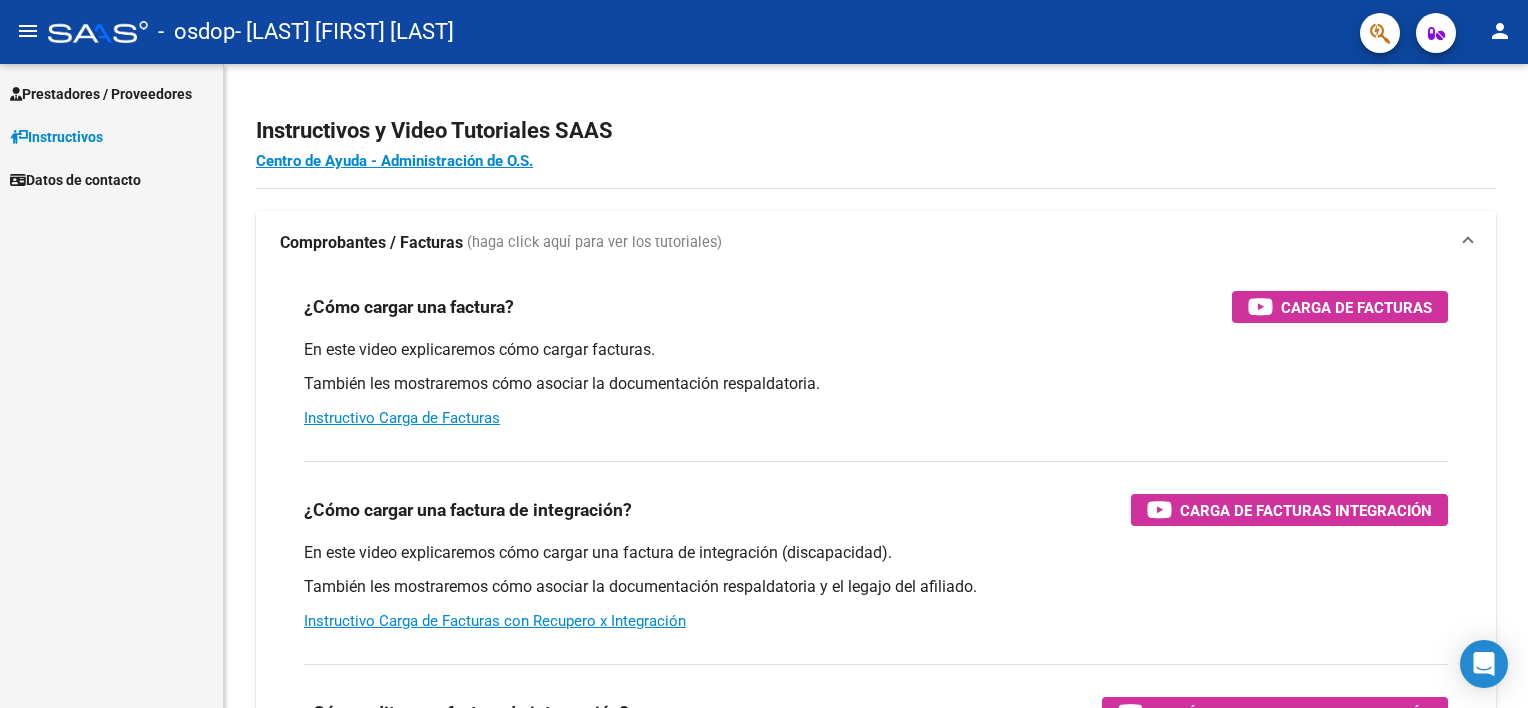 click on "Prestadores / Proveedores" at bounding box center [101, 94] 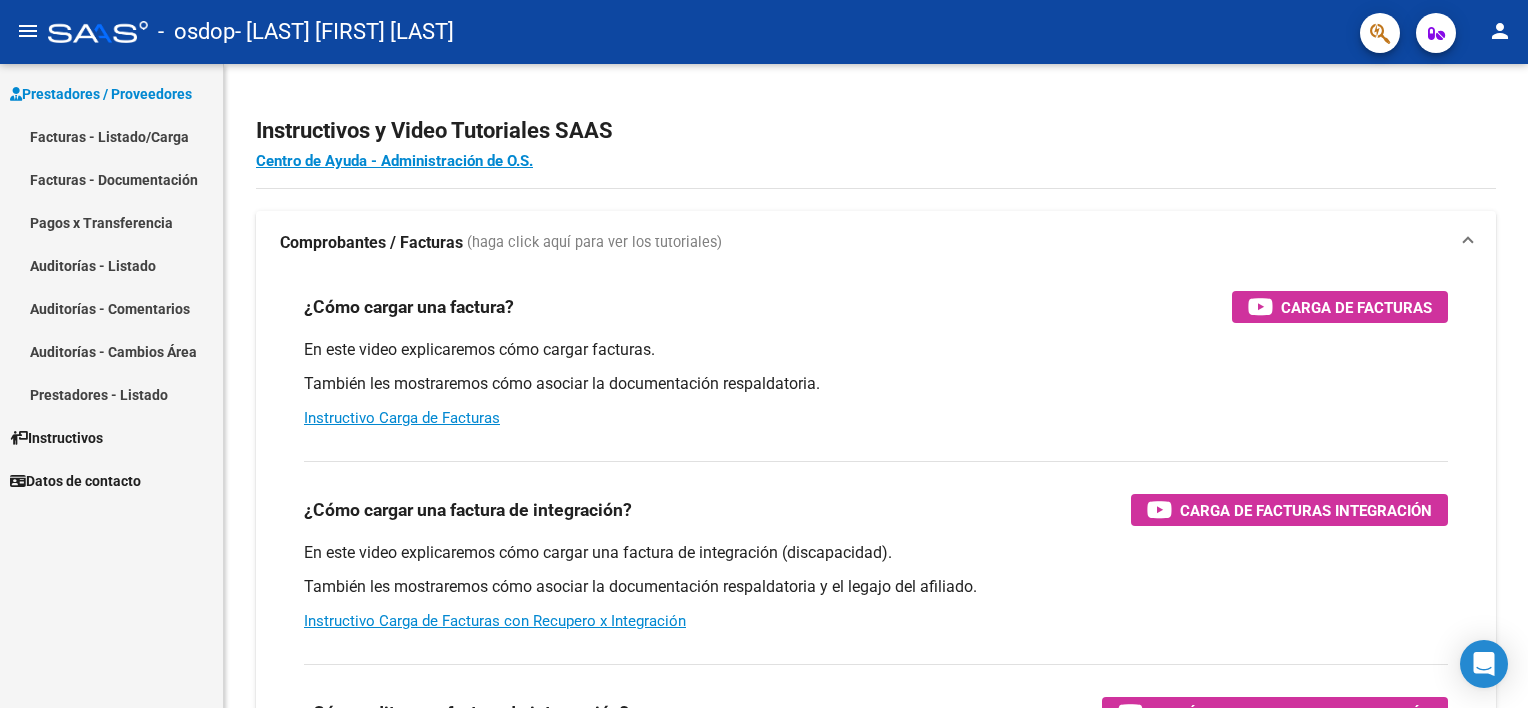 click on "Facturas - Listado/Carga" at bounding box center [111, 136] 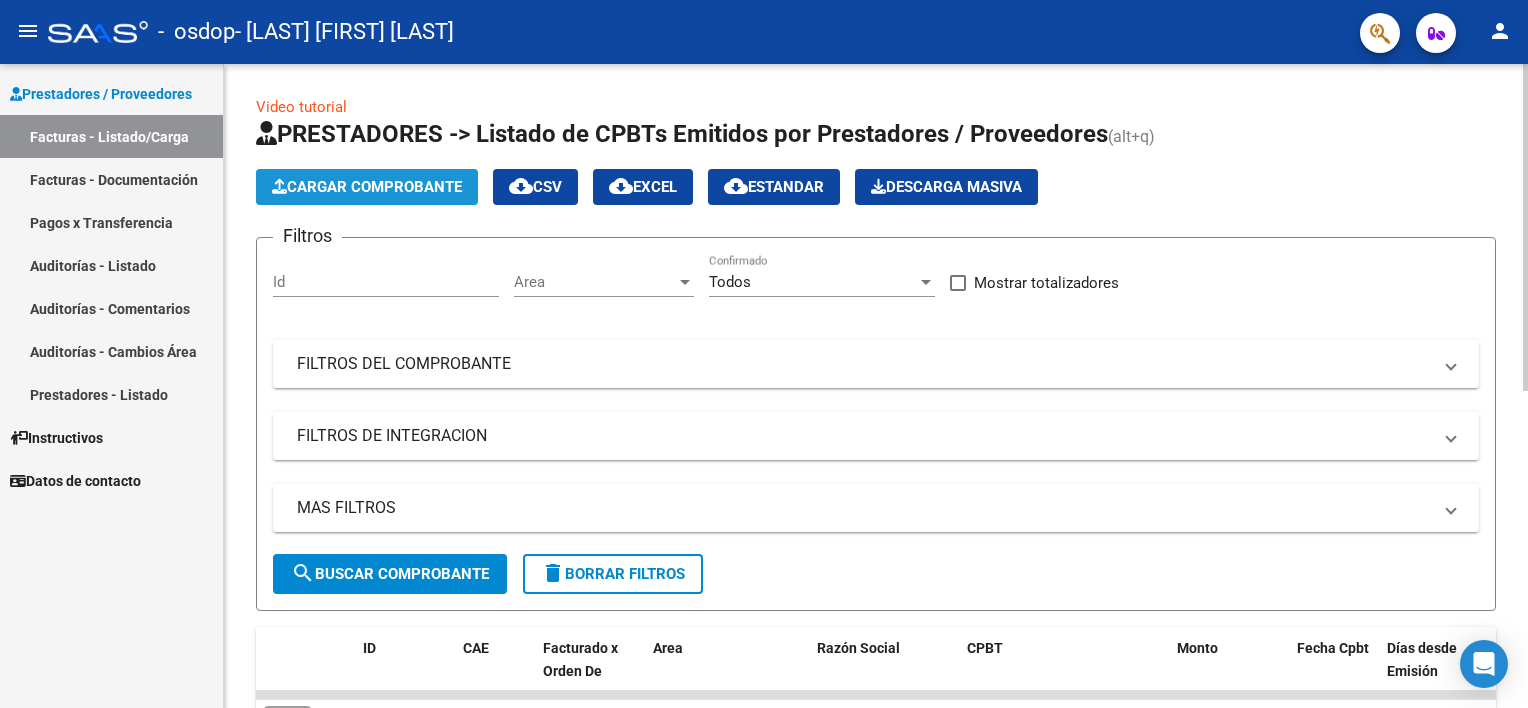 click on "Cargar Comprobante" 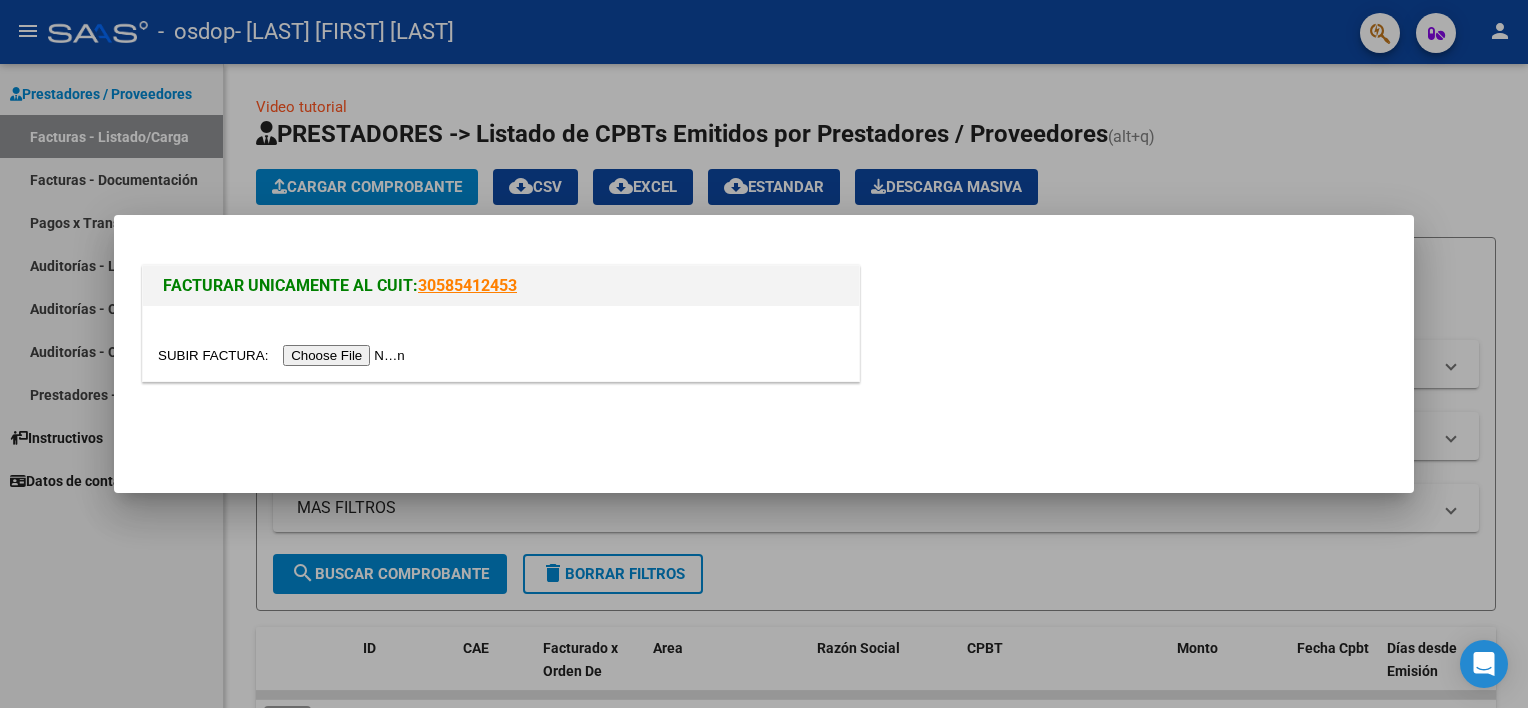 click at bounding box center (284, 355) 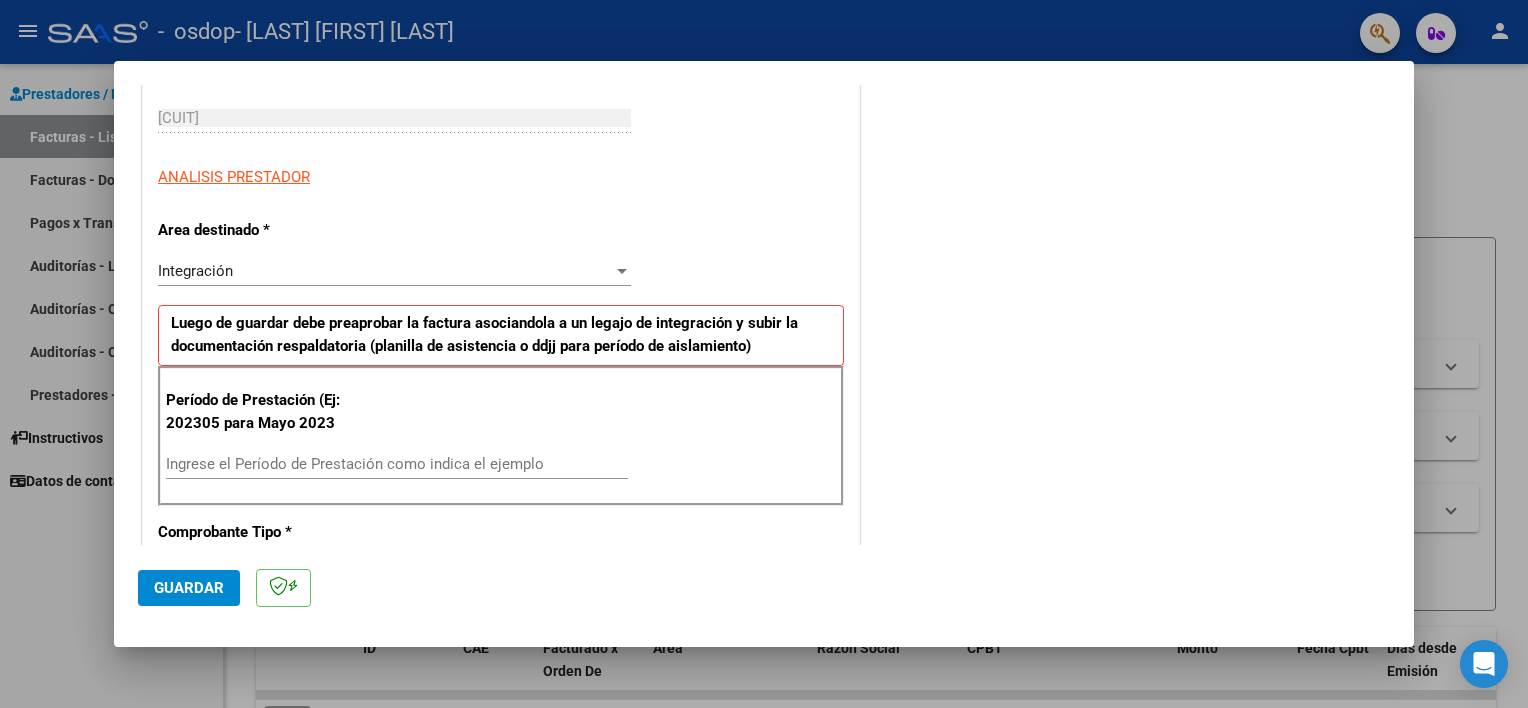 scroll, scrollTop: 400, scrollLeft: 0, axis: vertical 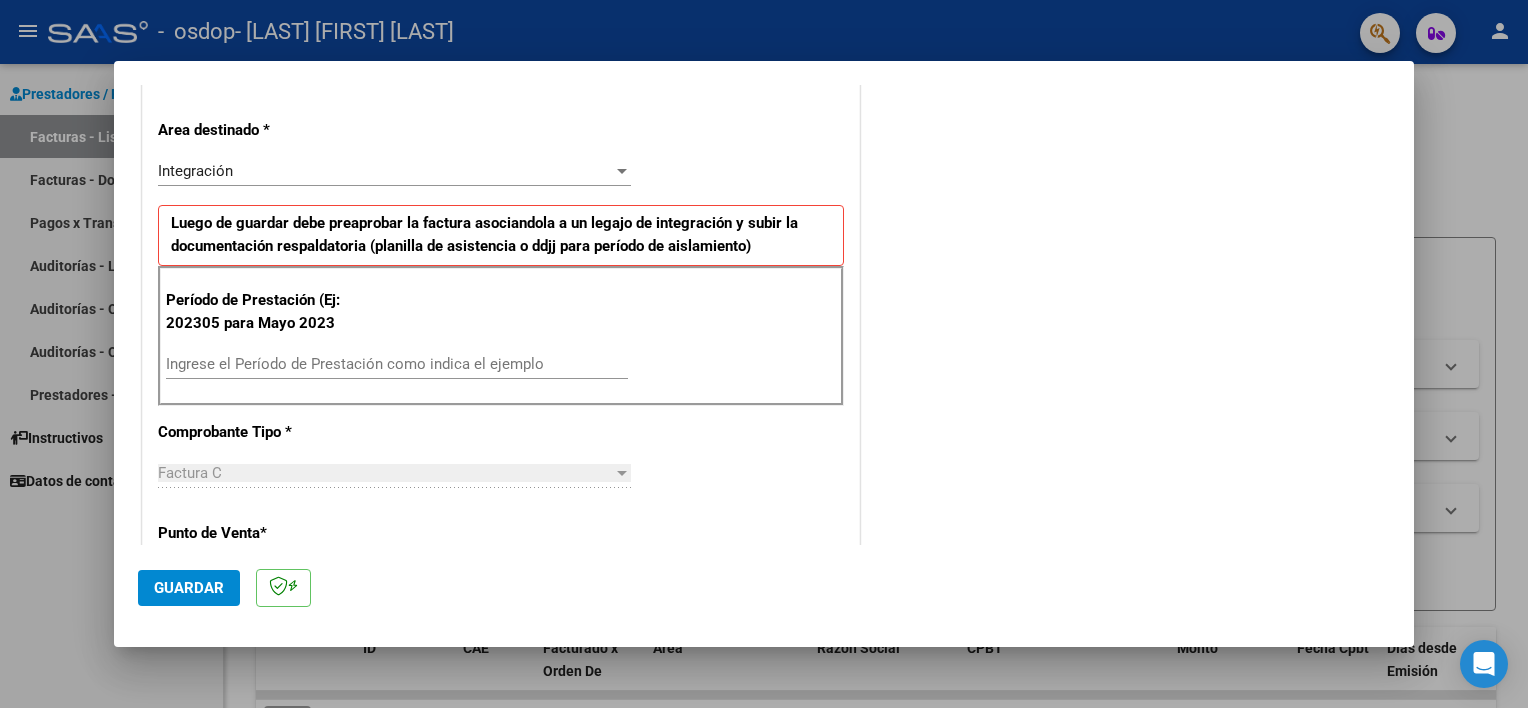 click on "Ingrese el Período de Prestación como indica el ejemplo" at bounding box center (397, 364) 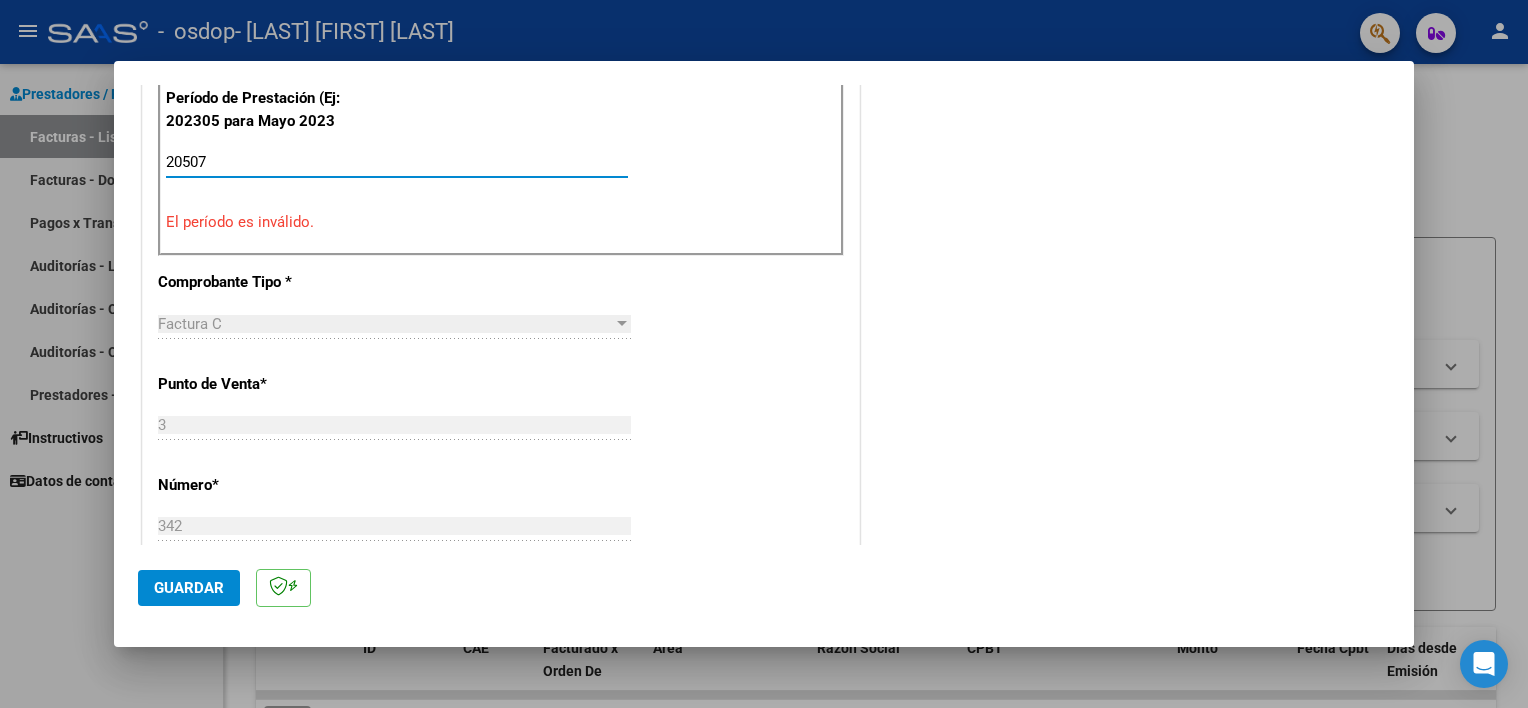 scroll, scrollTop: 600, scrollLeft: 0, axis: vertical 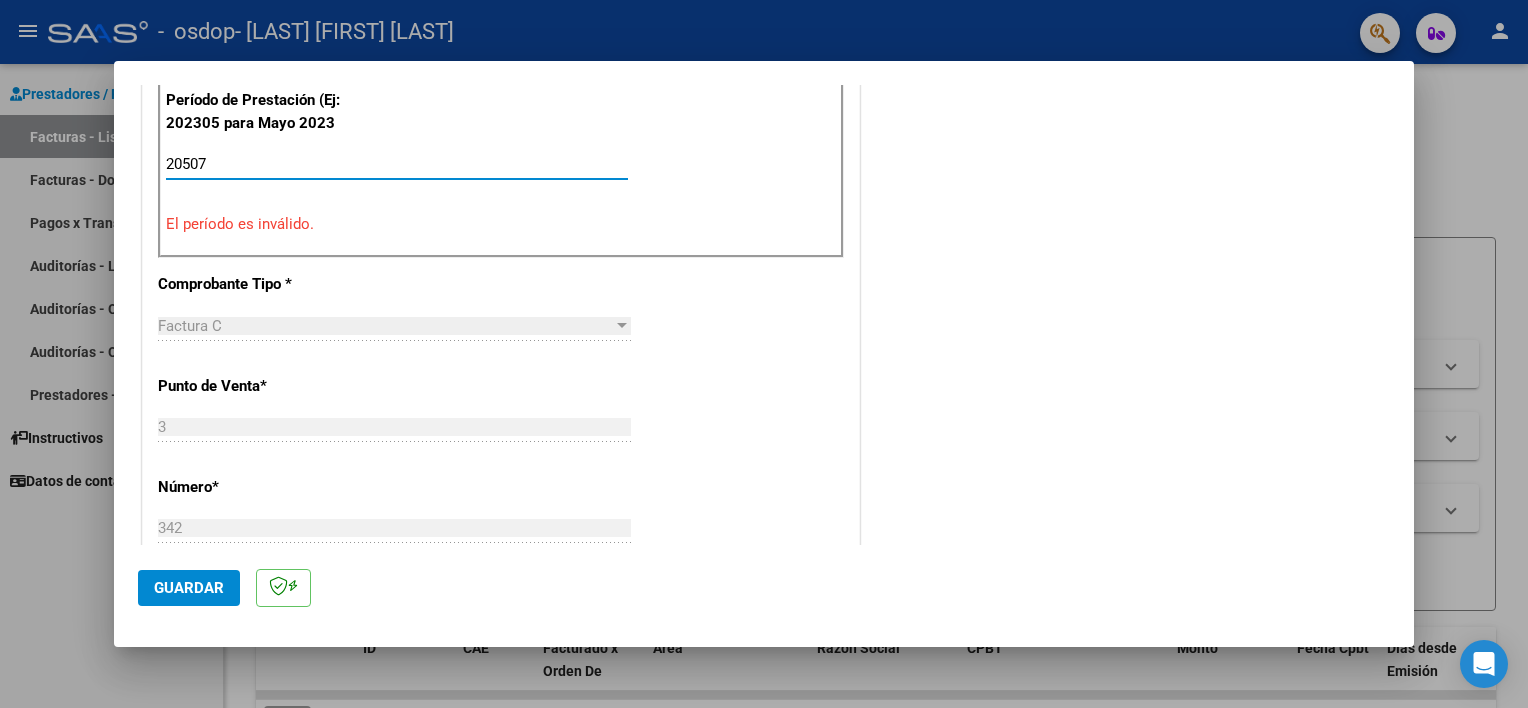 click on "20507" at bounding box center (397, 164) 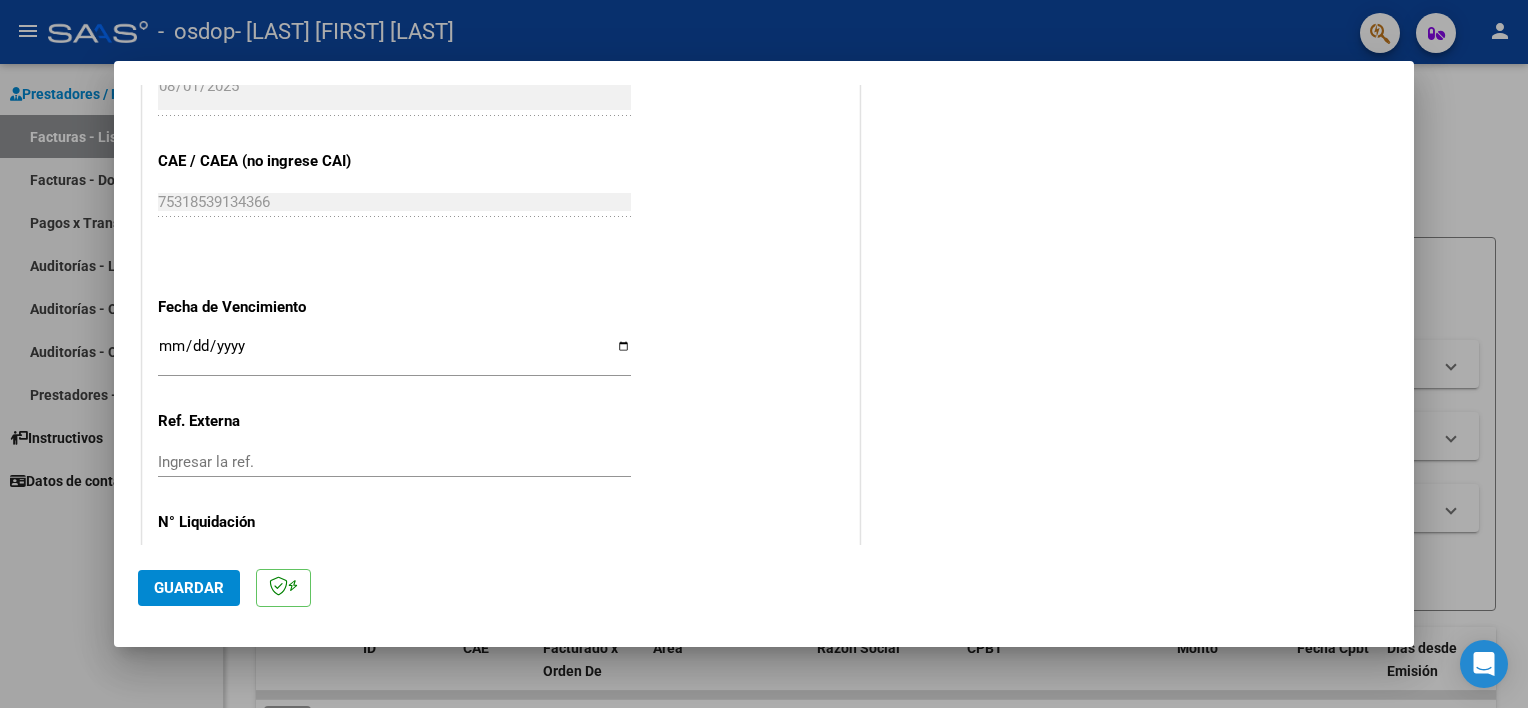 scroll, scrollTop: 1260, scrollLeft: 0, axis: vertical 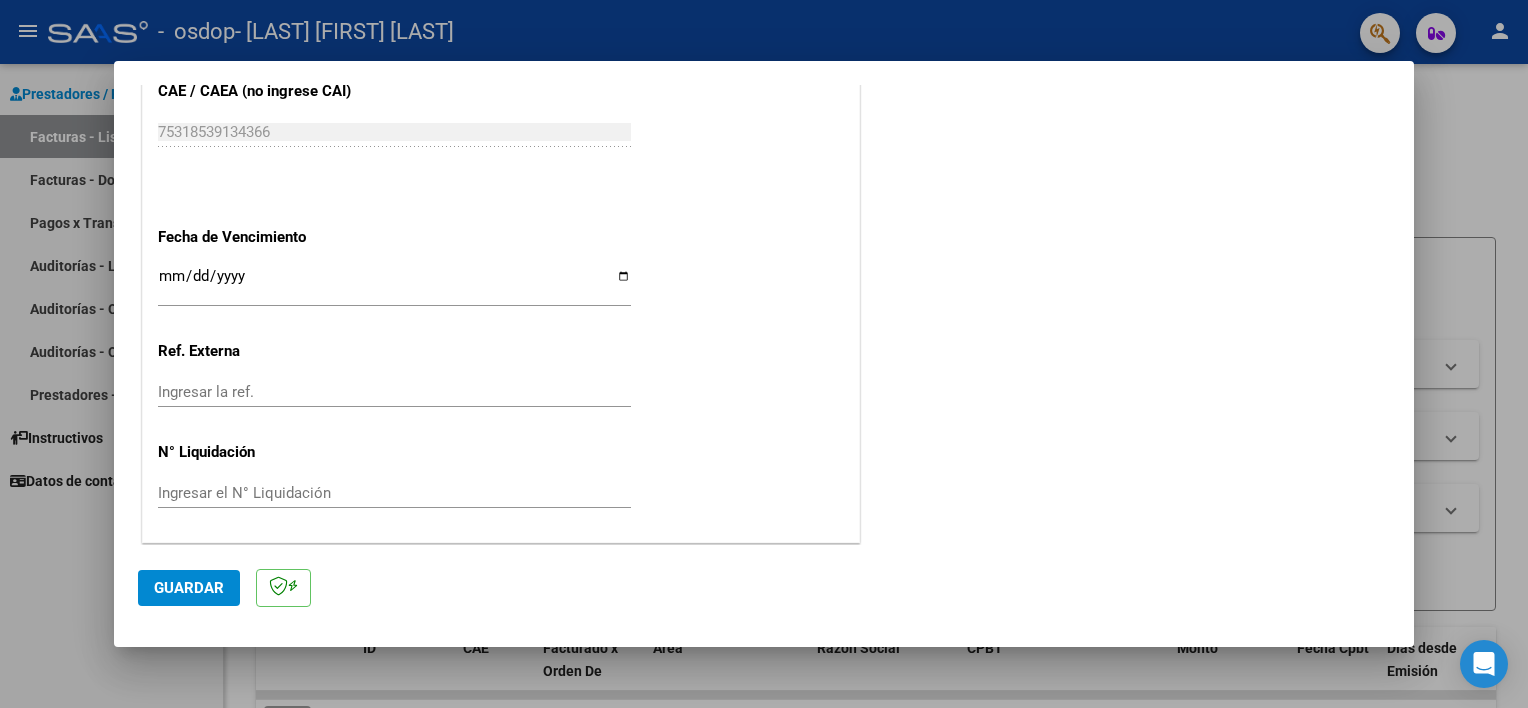 type on "202507" 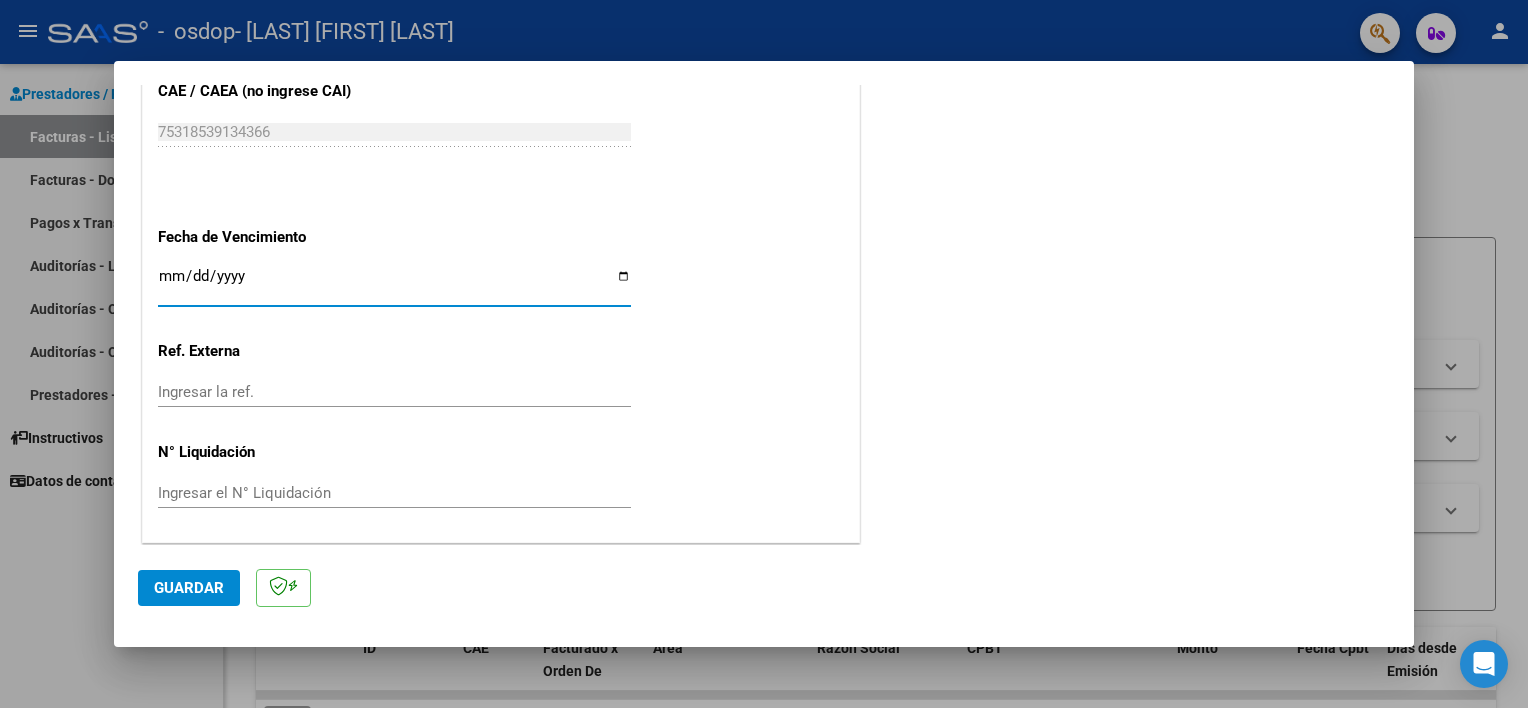 type on "2025-08-11" 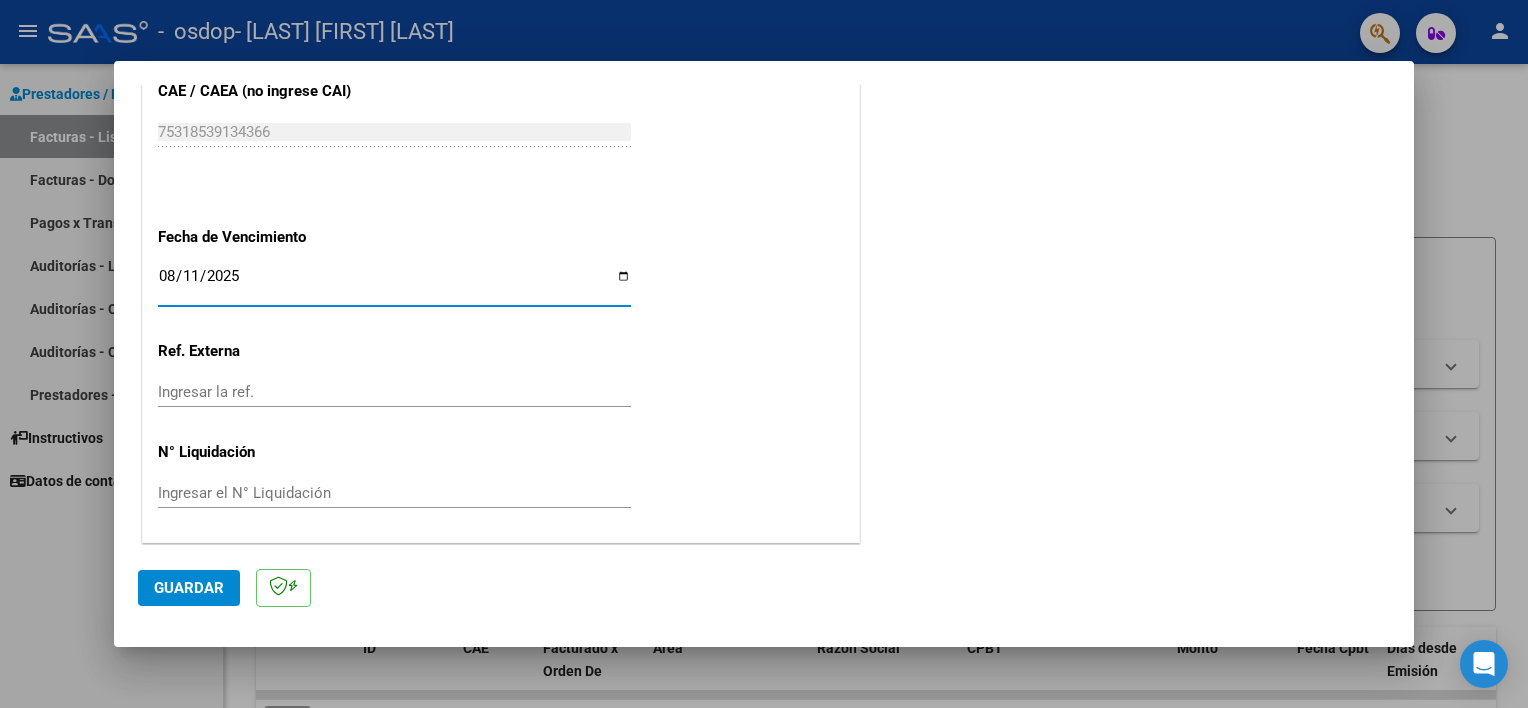 click on "Guardar" 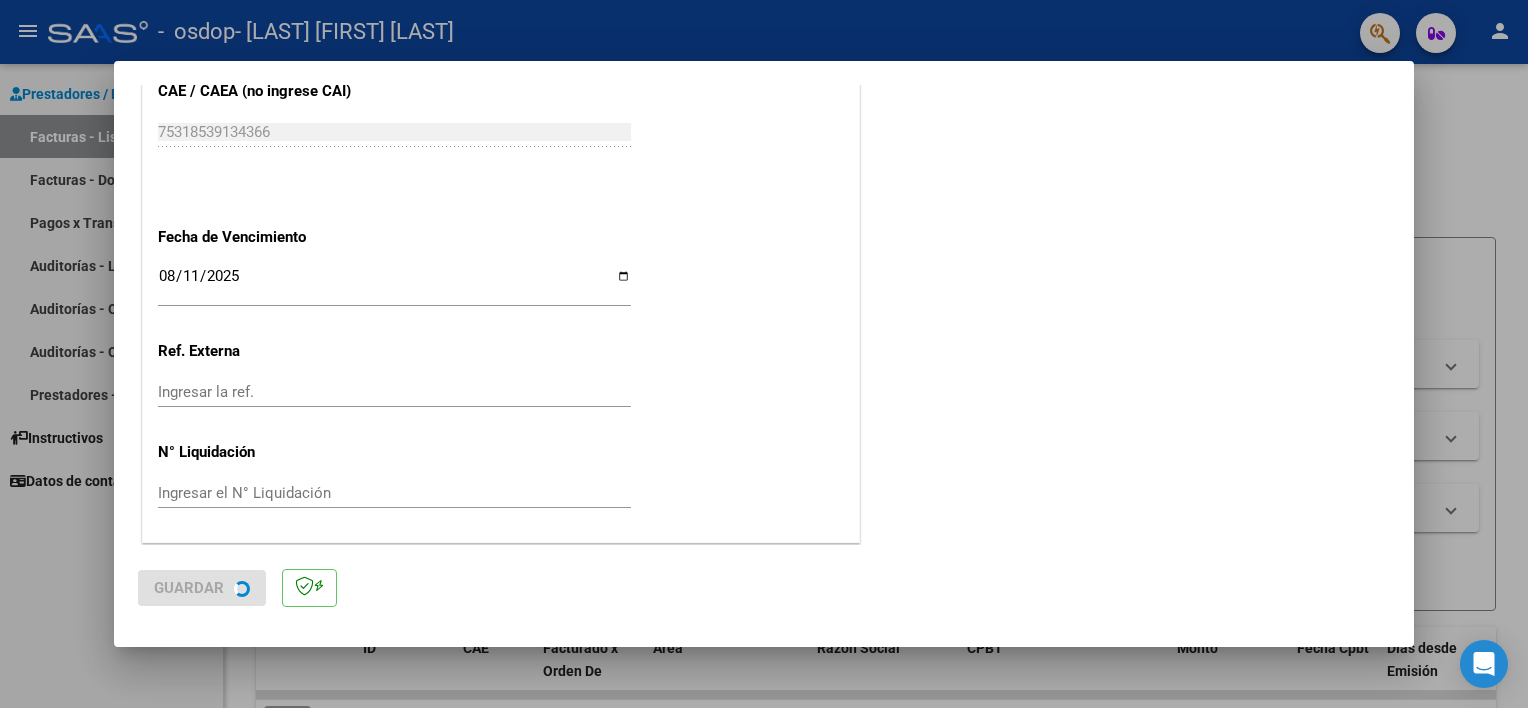scroll, scrollTop: 0, scrollLeft: 0, axis: both 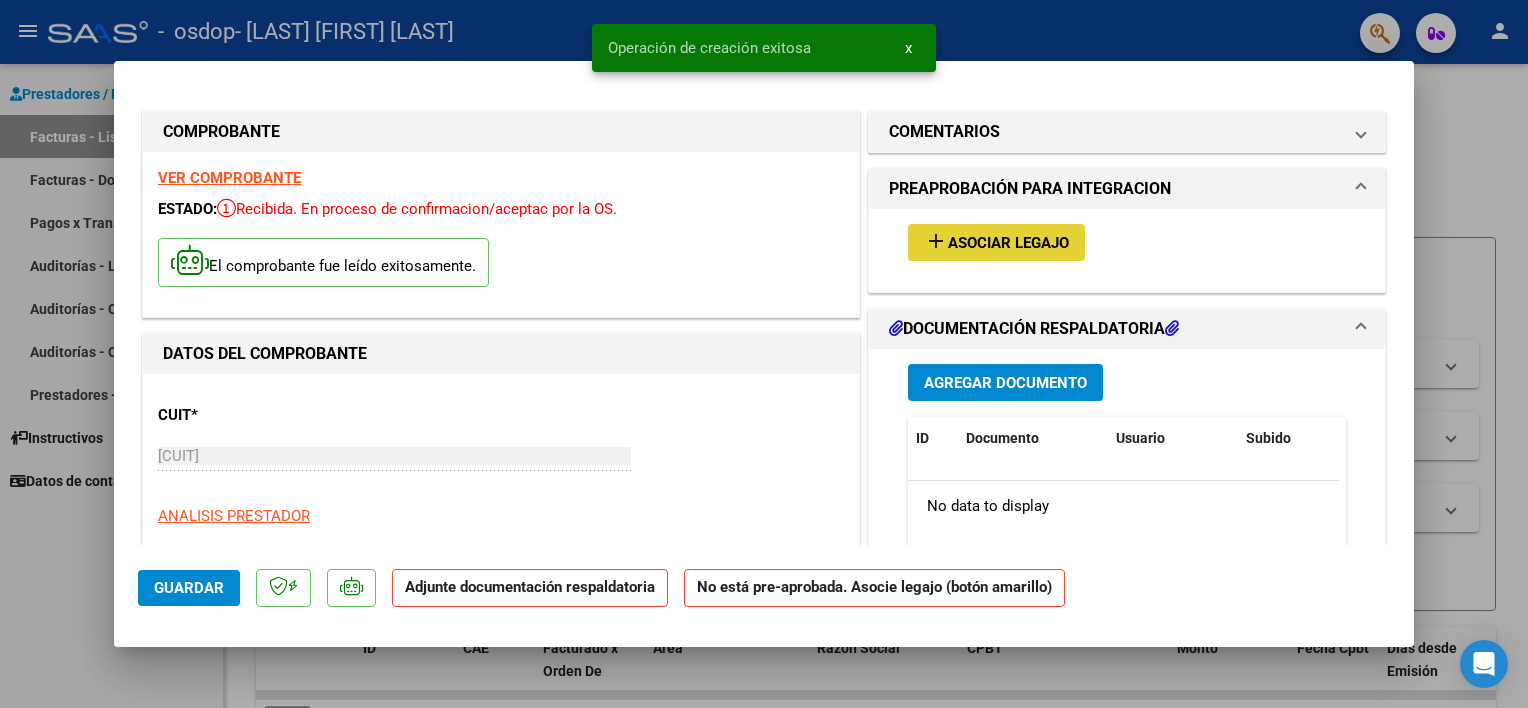 click on "add" at bounding box center (936, 241) 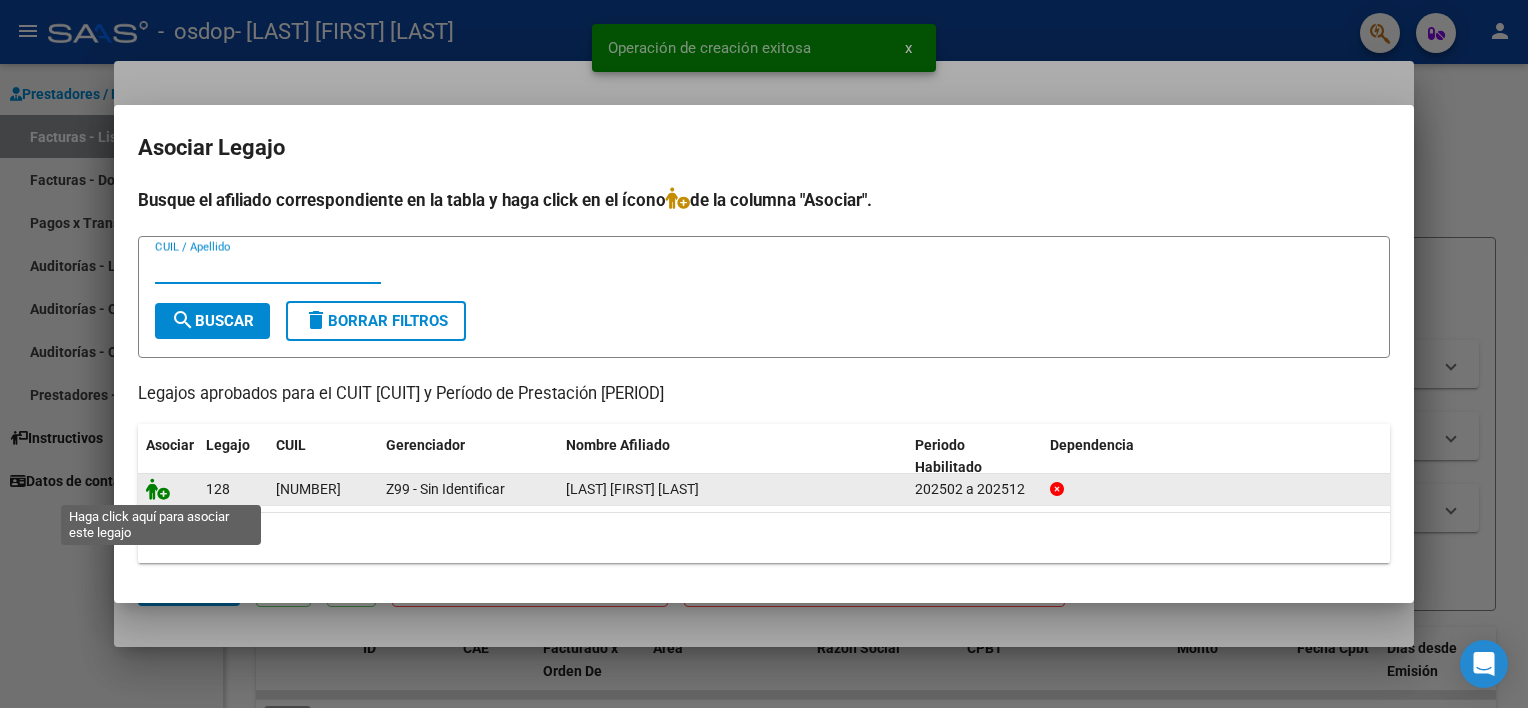 click 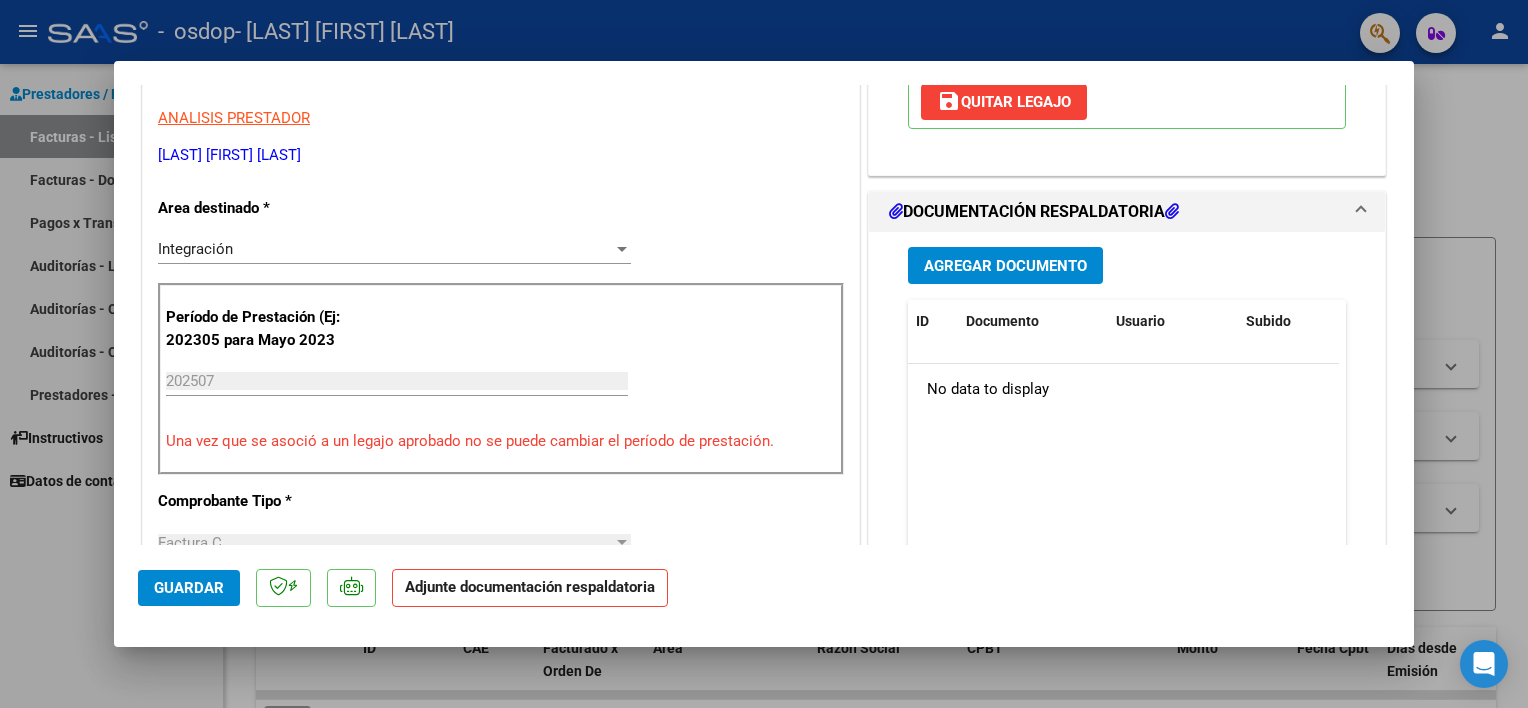 scroll, scrollTop: 400, scrollLeft: 0, axis: vertical 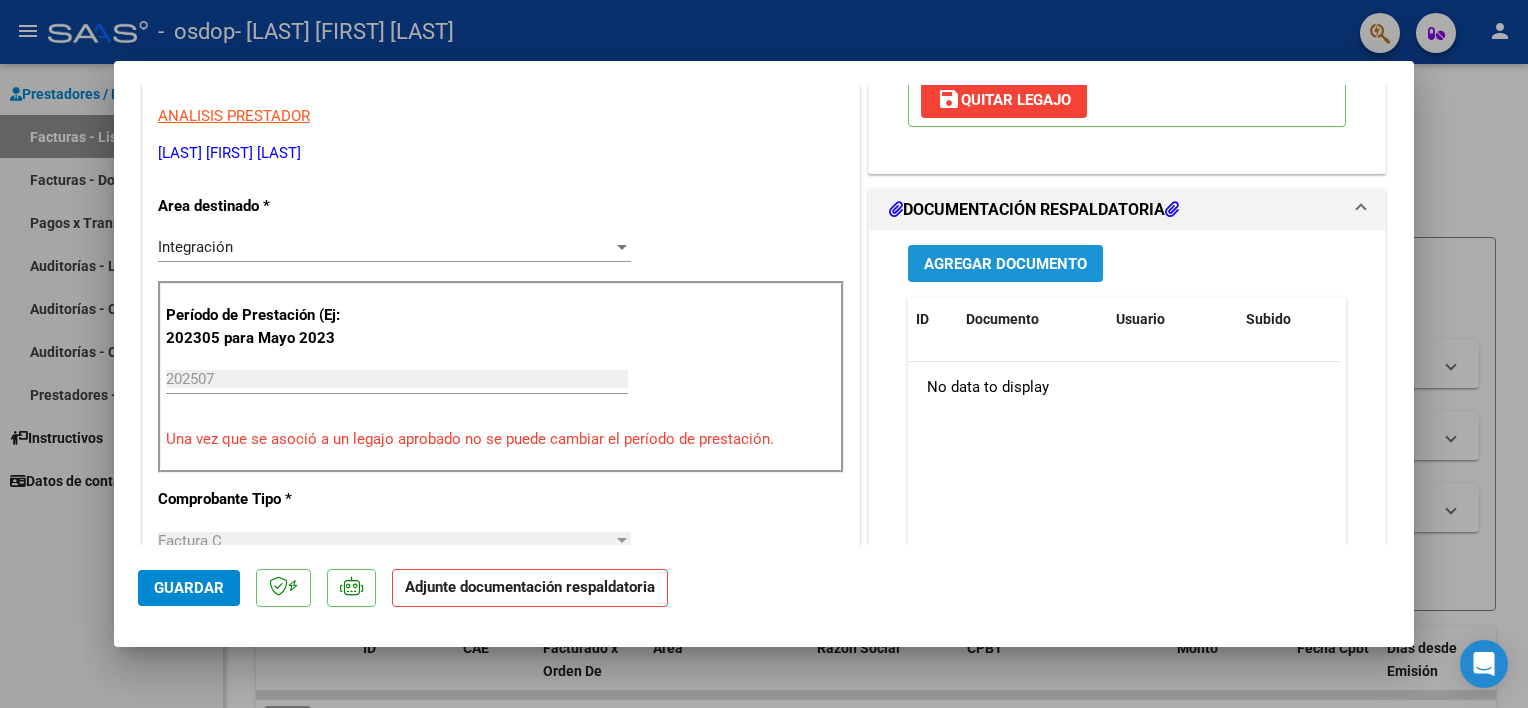 click on "Agregar Documento" at bounding box center (1005, 264) 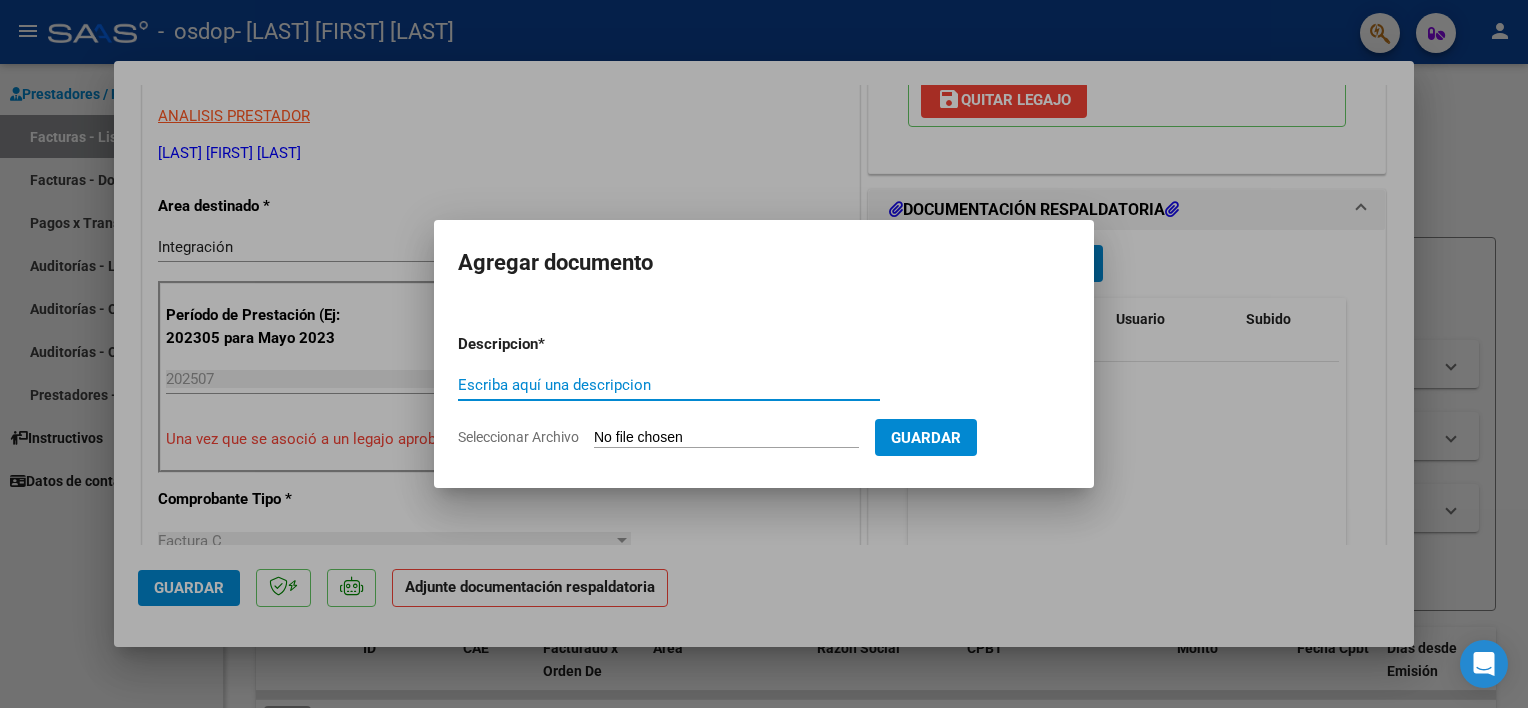 click on "Escriba aquí una descripcion" at bounding box center [669, 385] 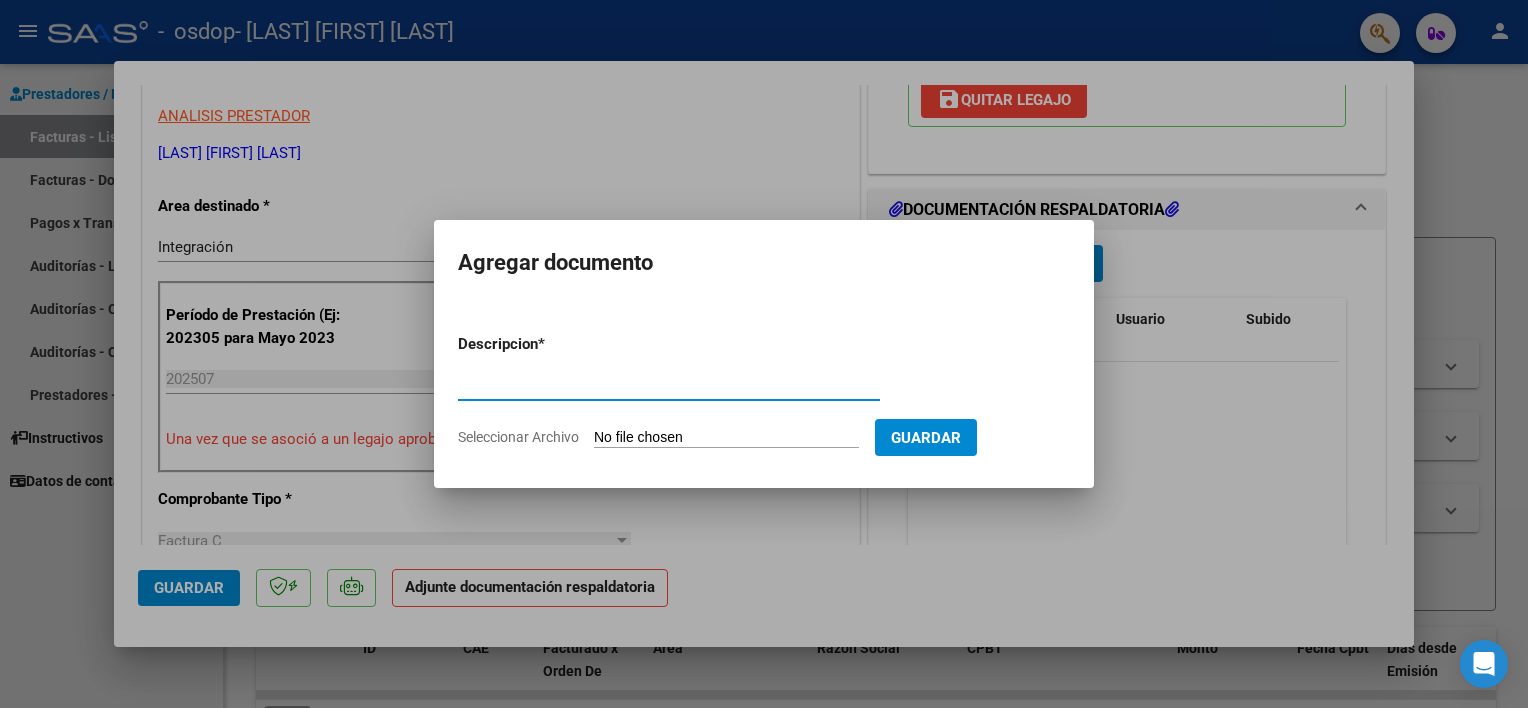 type on "ASISTENCIA" 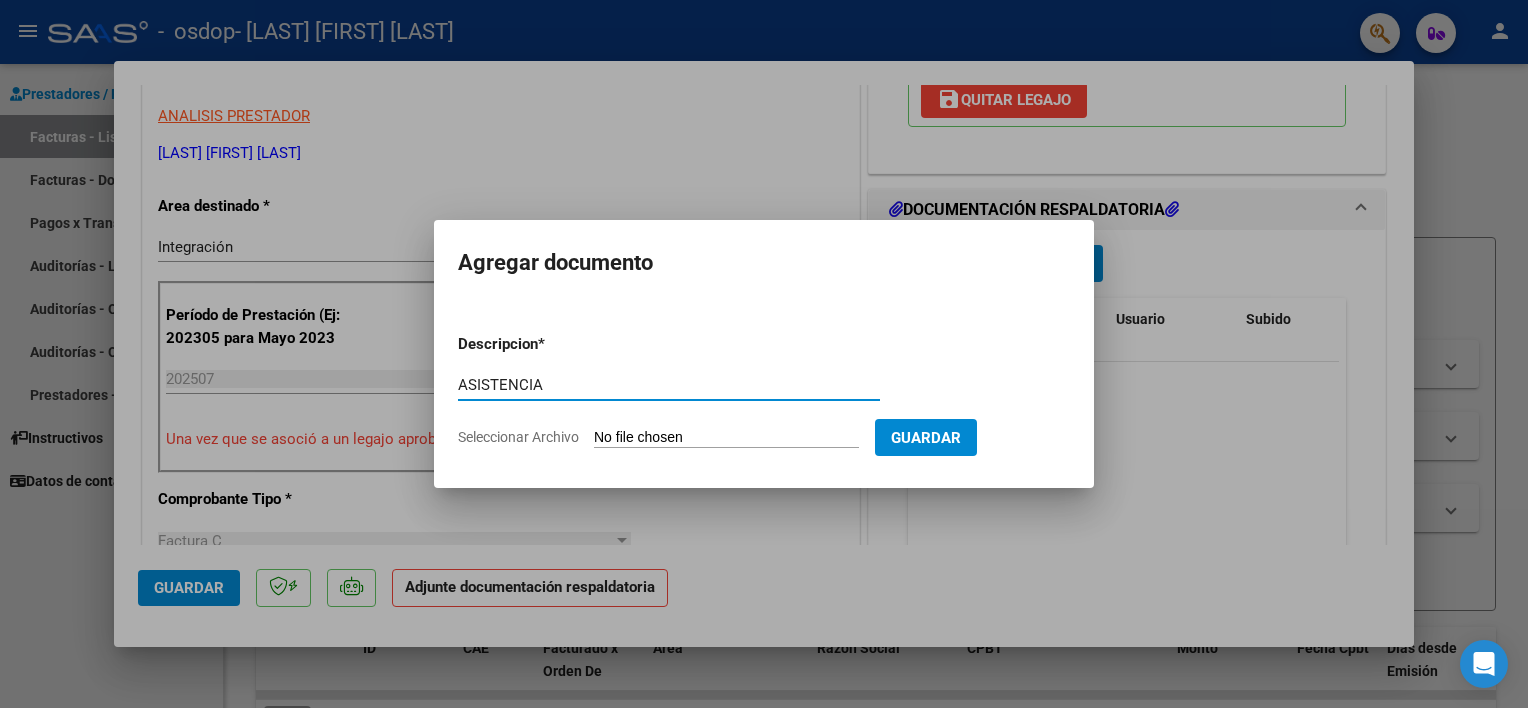 click on "Seleccionar Archivo" at bounding box center [726, 438] 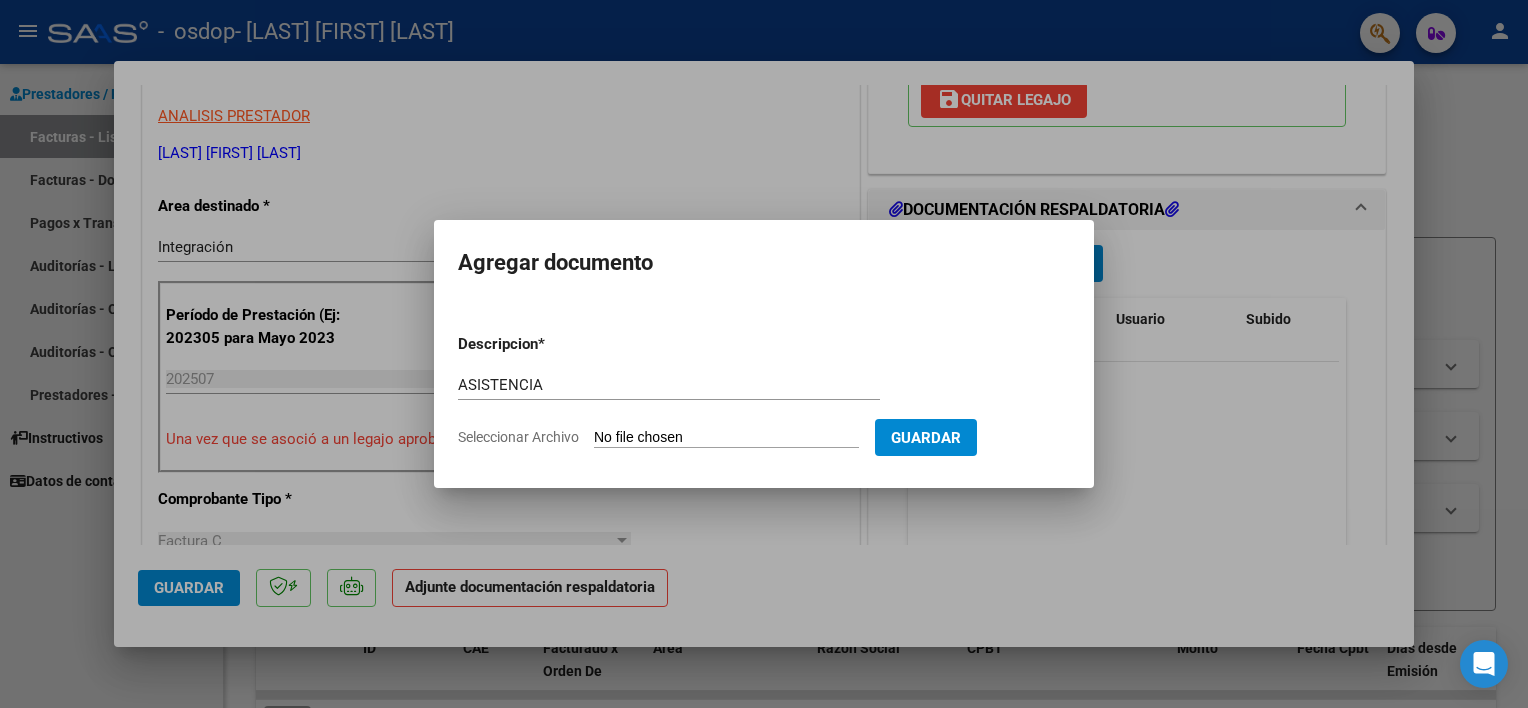 type on "C:\fakepath\OSDOP - VIVALDO - JULIO.pdf" 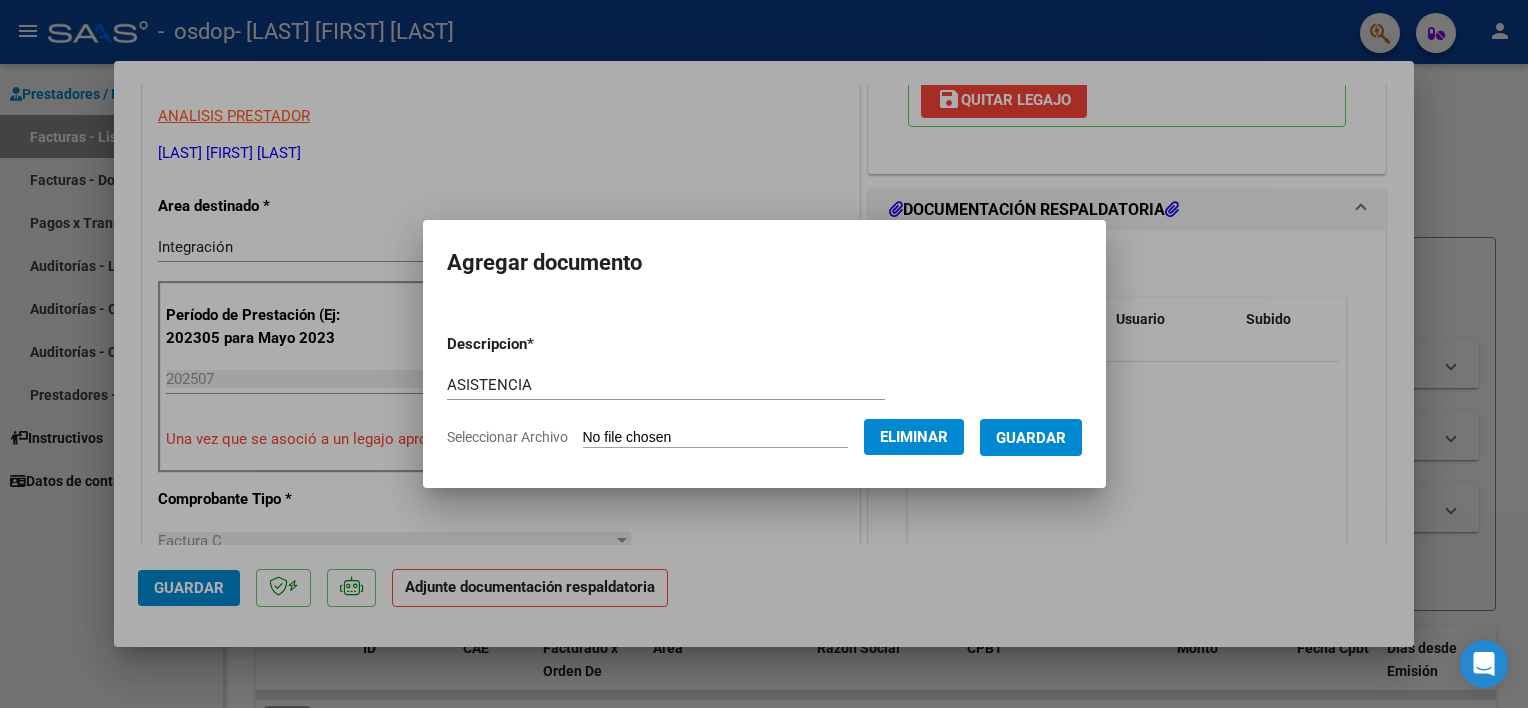 click on "Guardar" at bounding box center (1031, 438) 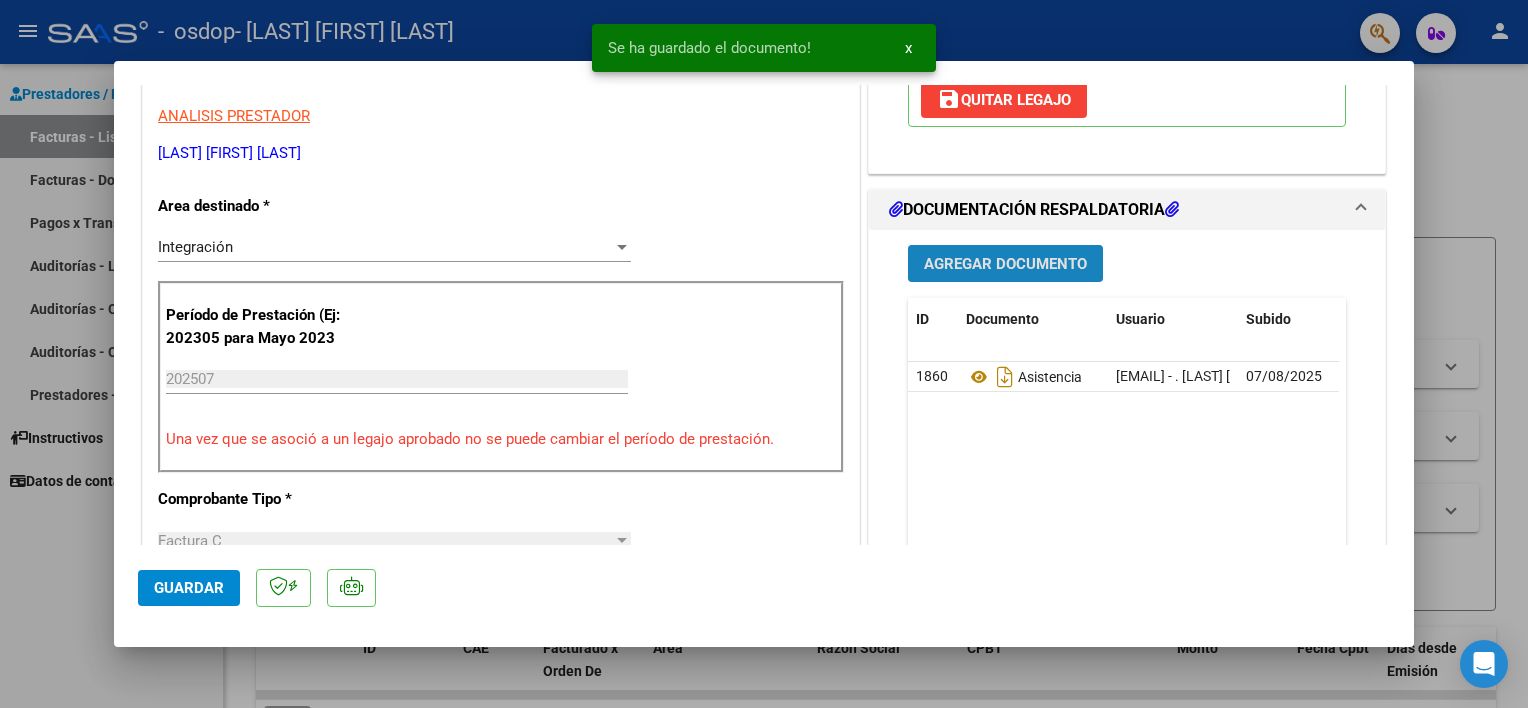 click on "Agregar Documento" at bounding box center [1005, 264] 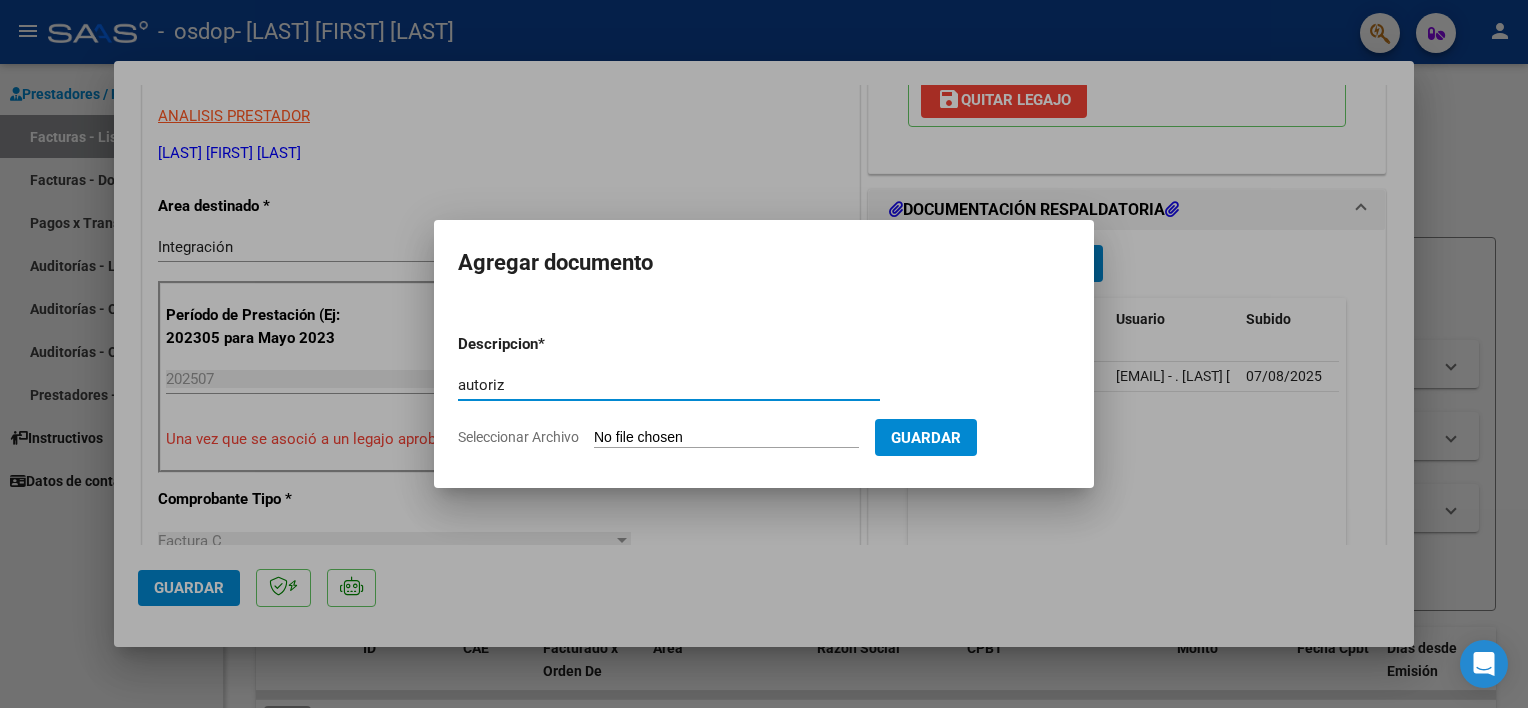 type on "AUTORIZ" 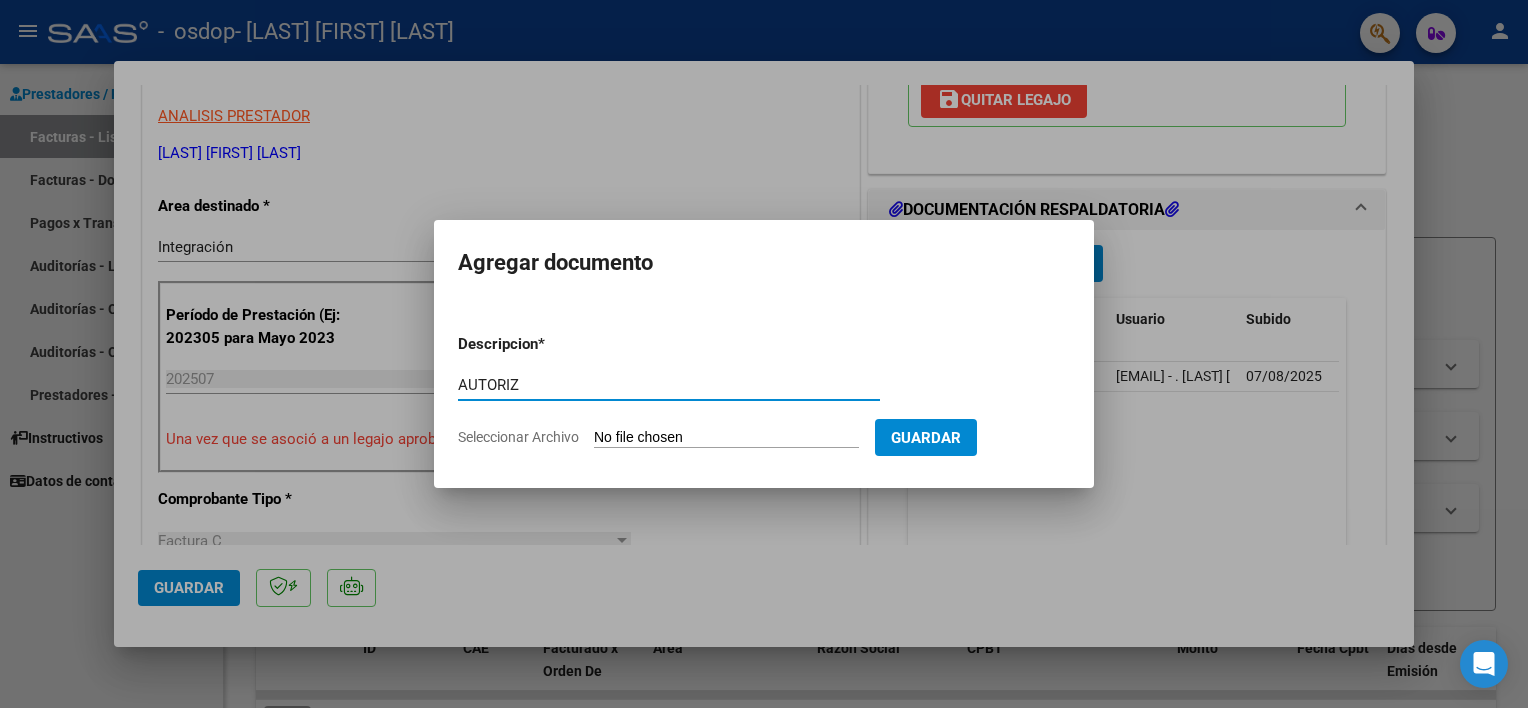 click on "Seleccionar Archivo" at bounding box center (726, 438) 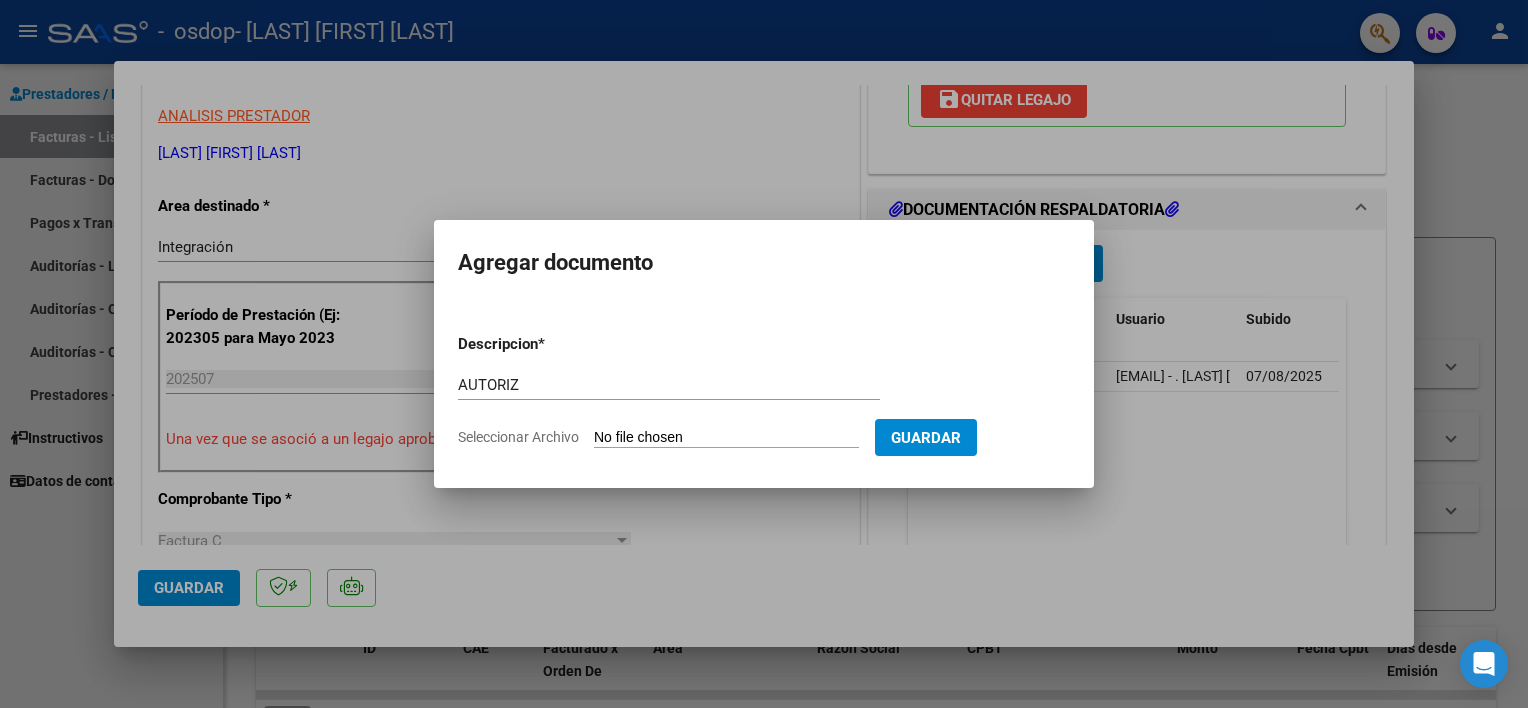 type on "C:\fakepath\VIVALDO - AUT.pdf" 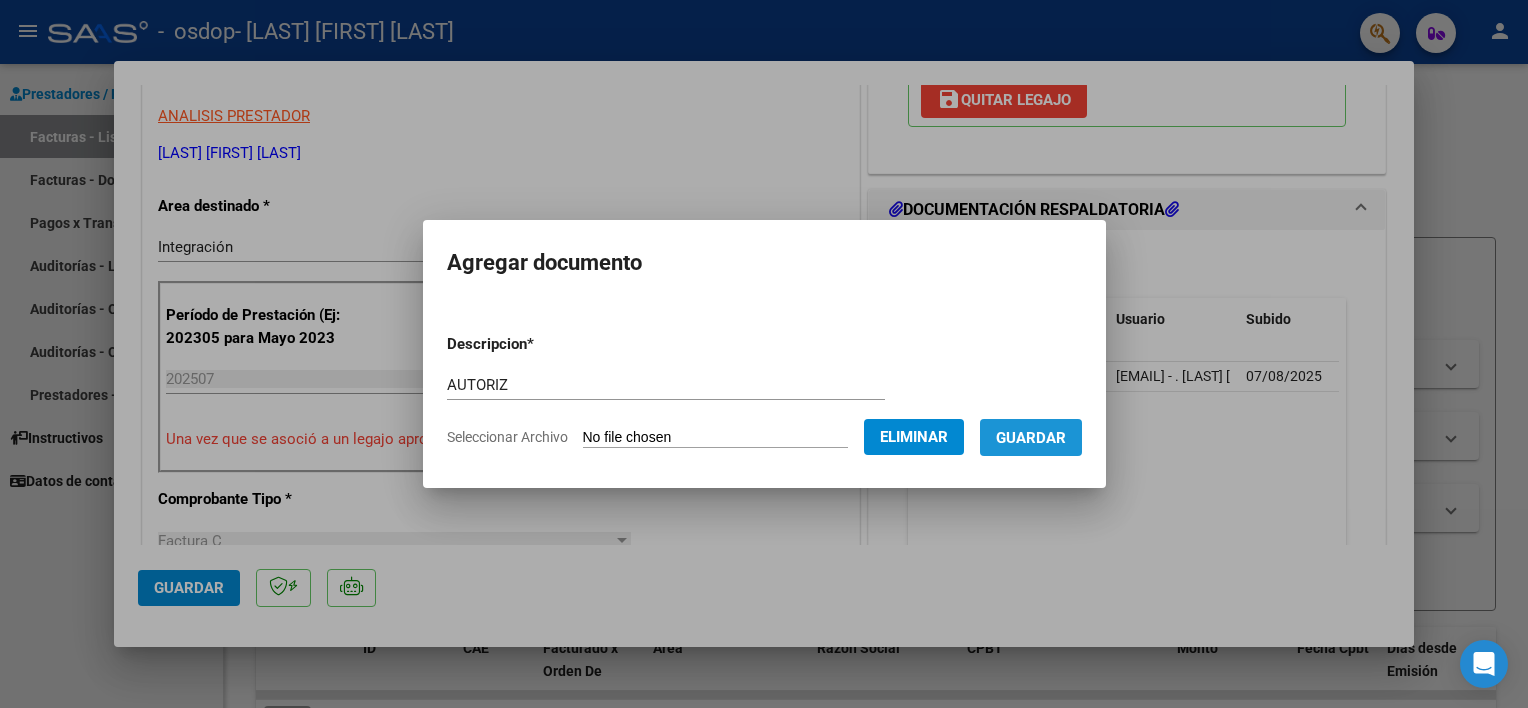 click on "Guardar" at bounding box center [1031, 437] 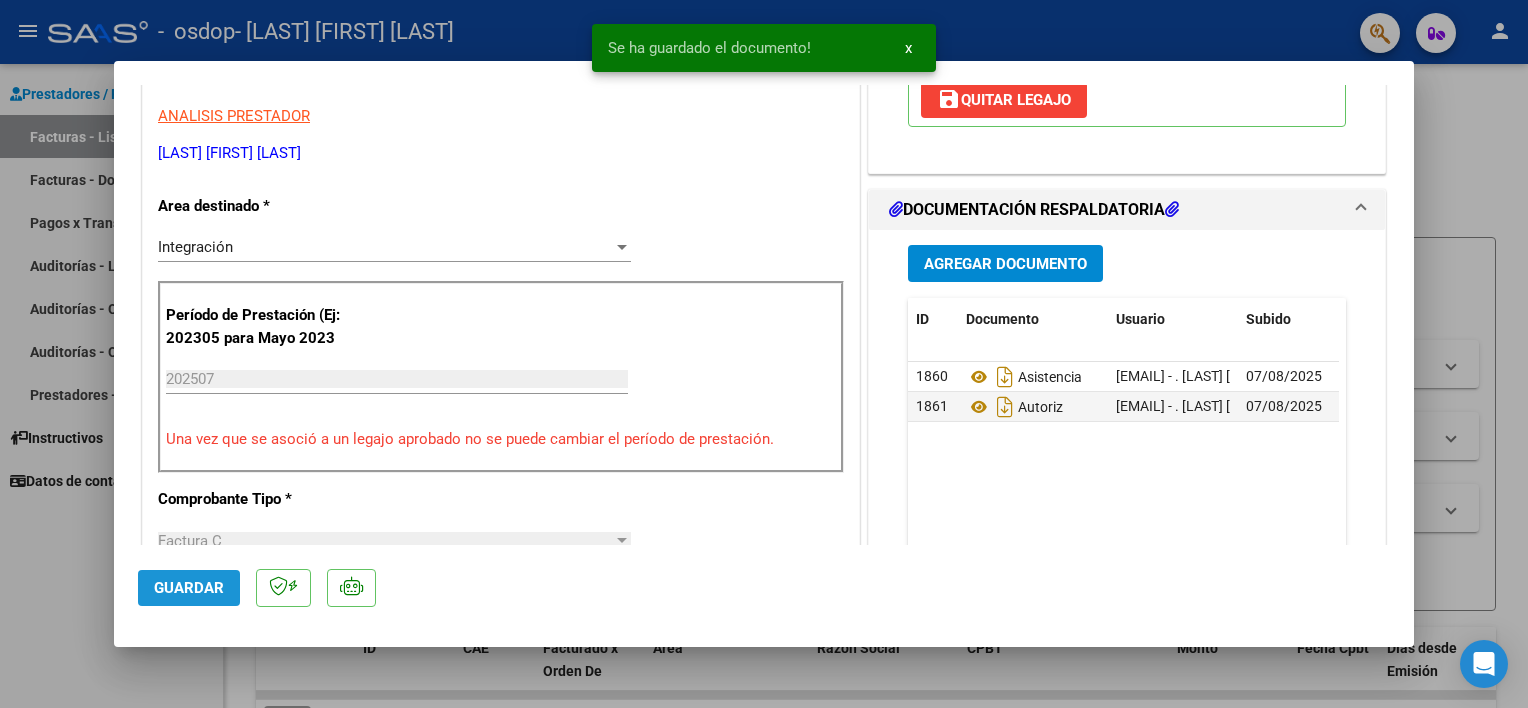 click on "Guardar" 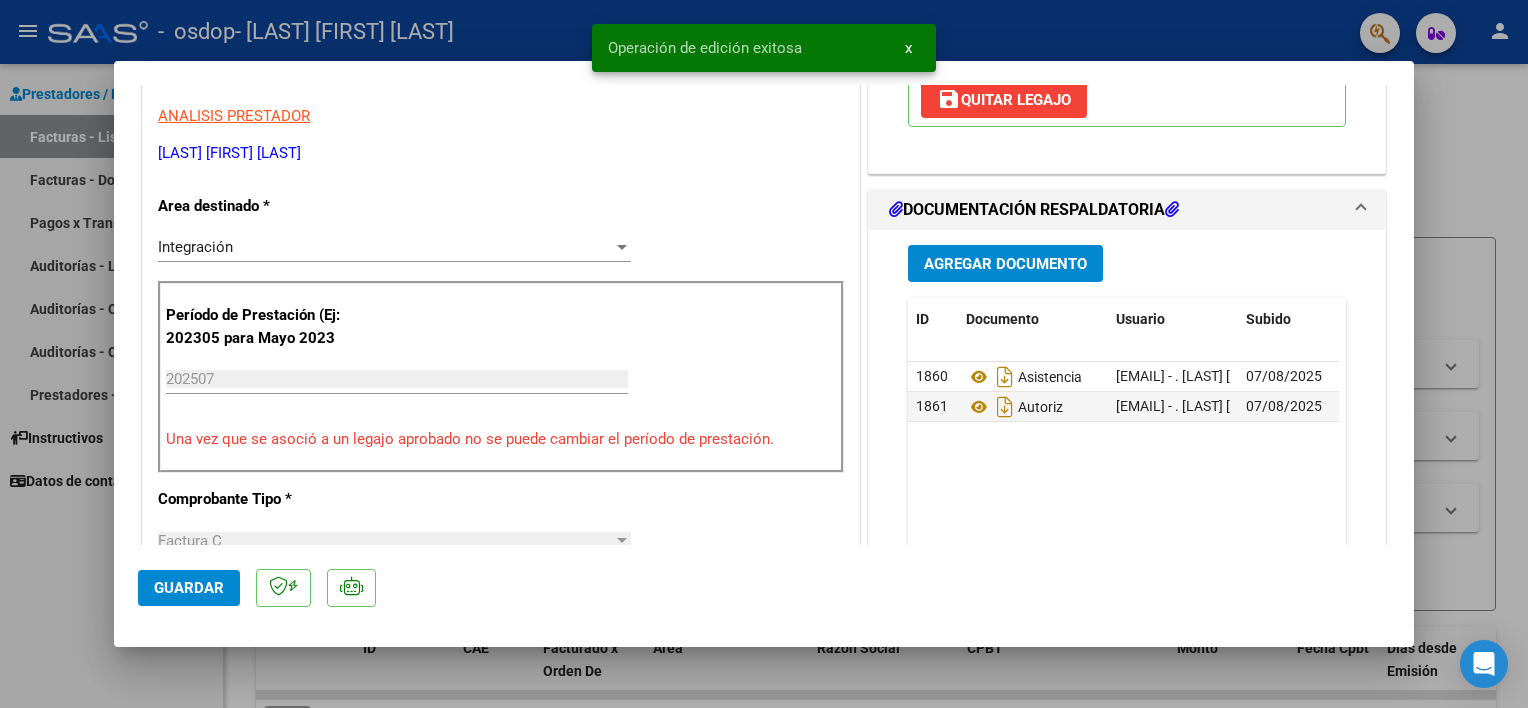 click at bounding box center [764, 354] 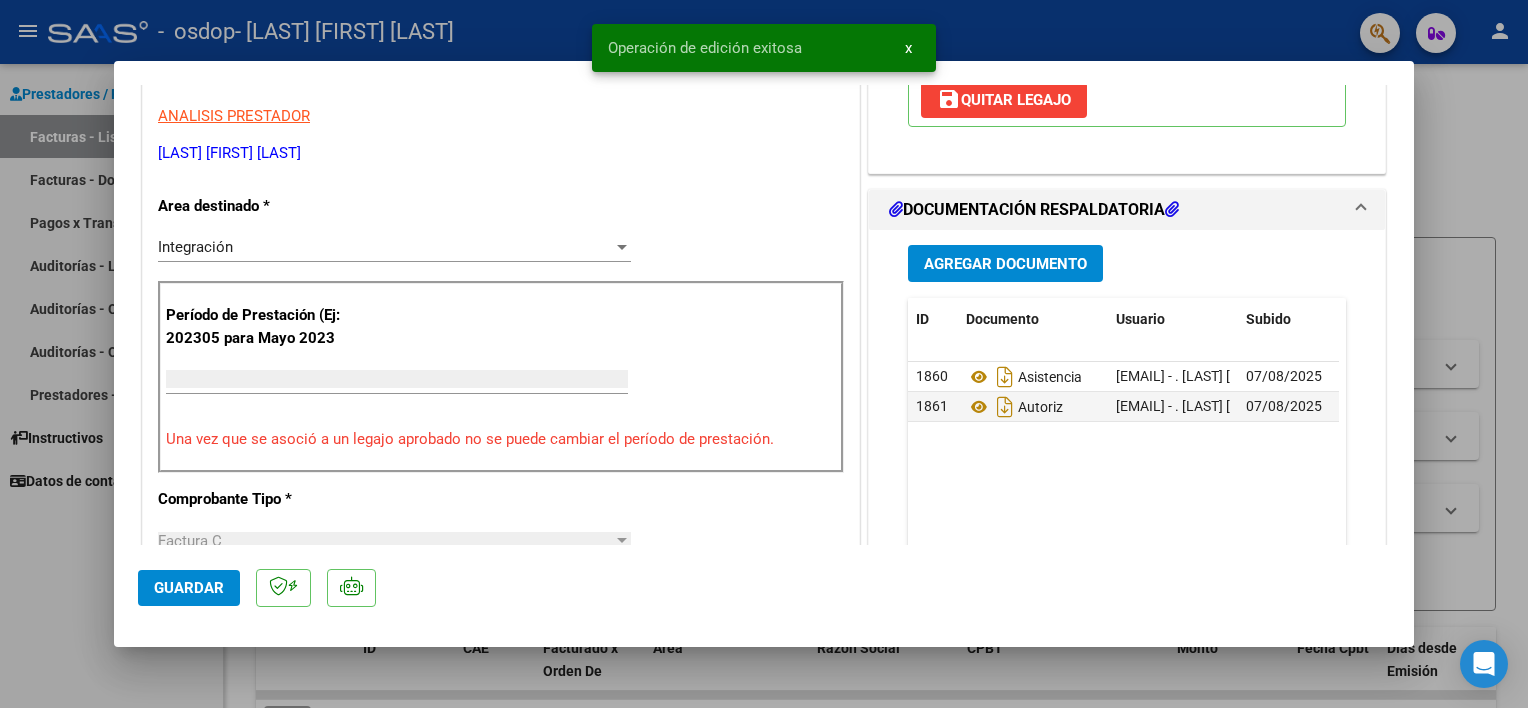 scroll, scrollTop: 339, scrollLeft: 0, axis: vertical 